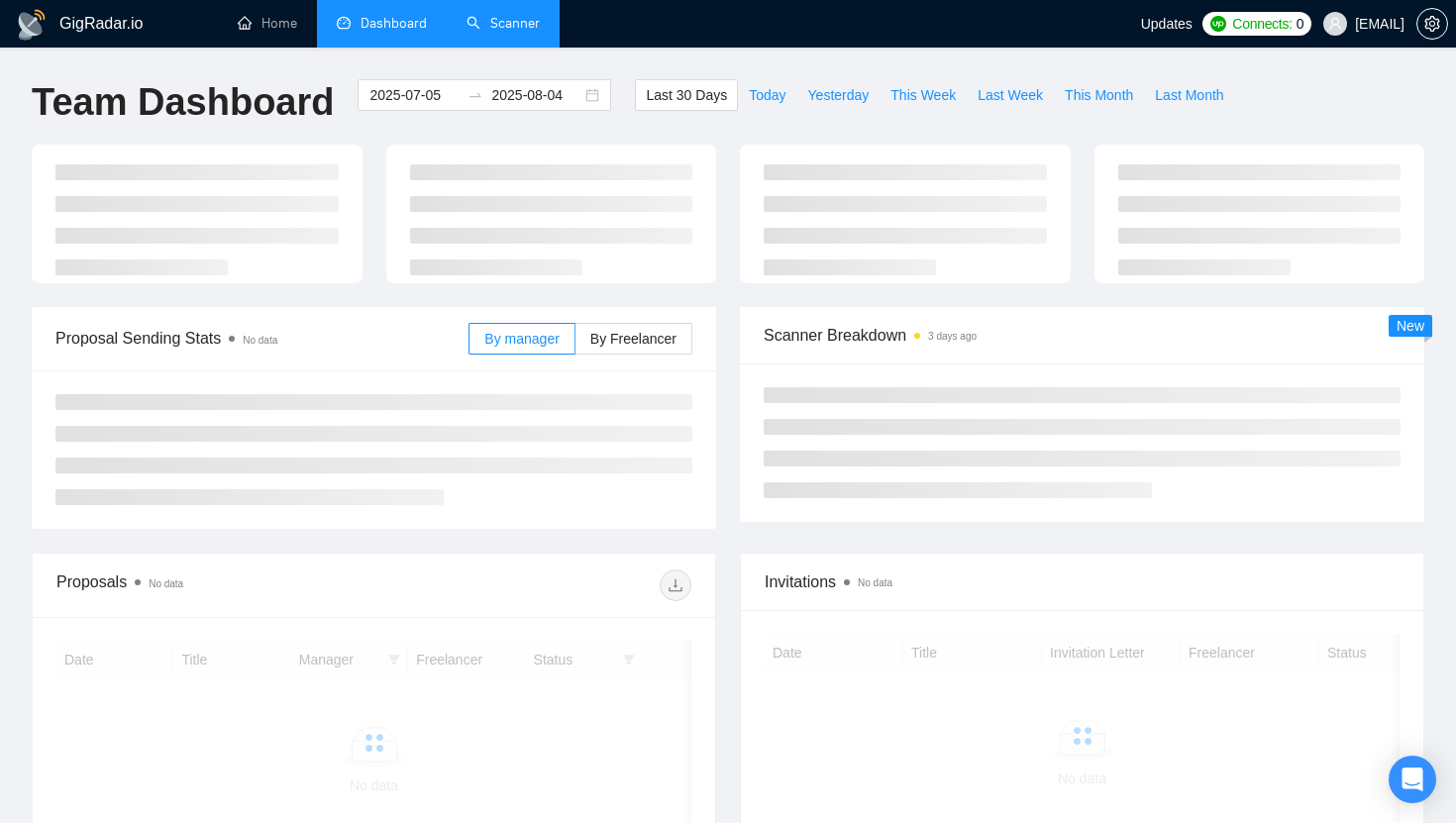 scroll, scrollTop: 0, scrollLeft: 0, axis: both 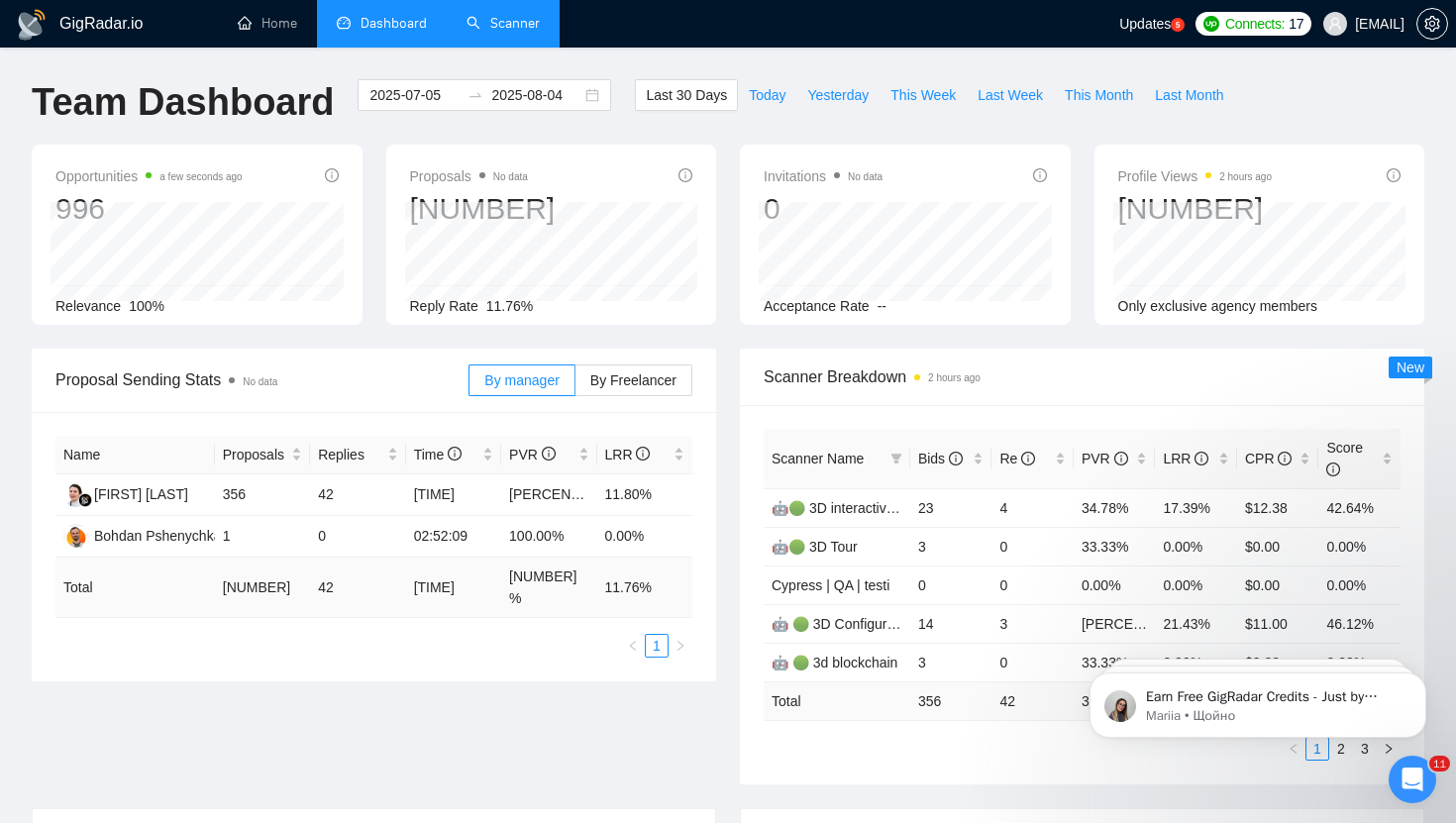 click on "Scanner" at bounding box center [503, 23] 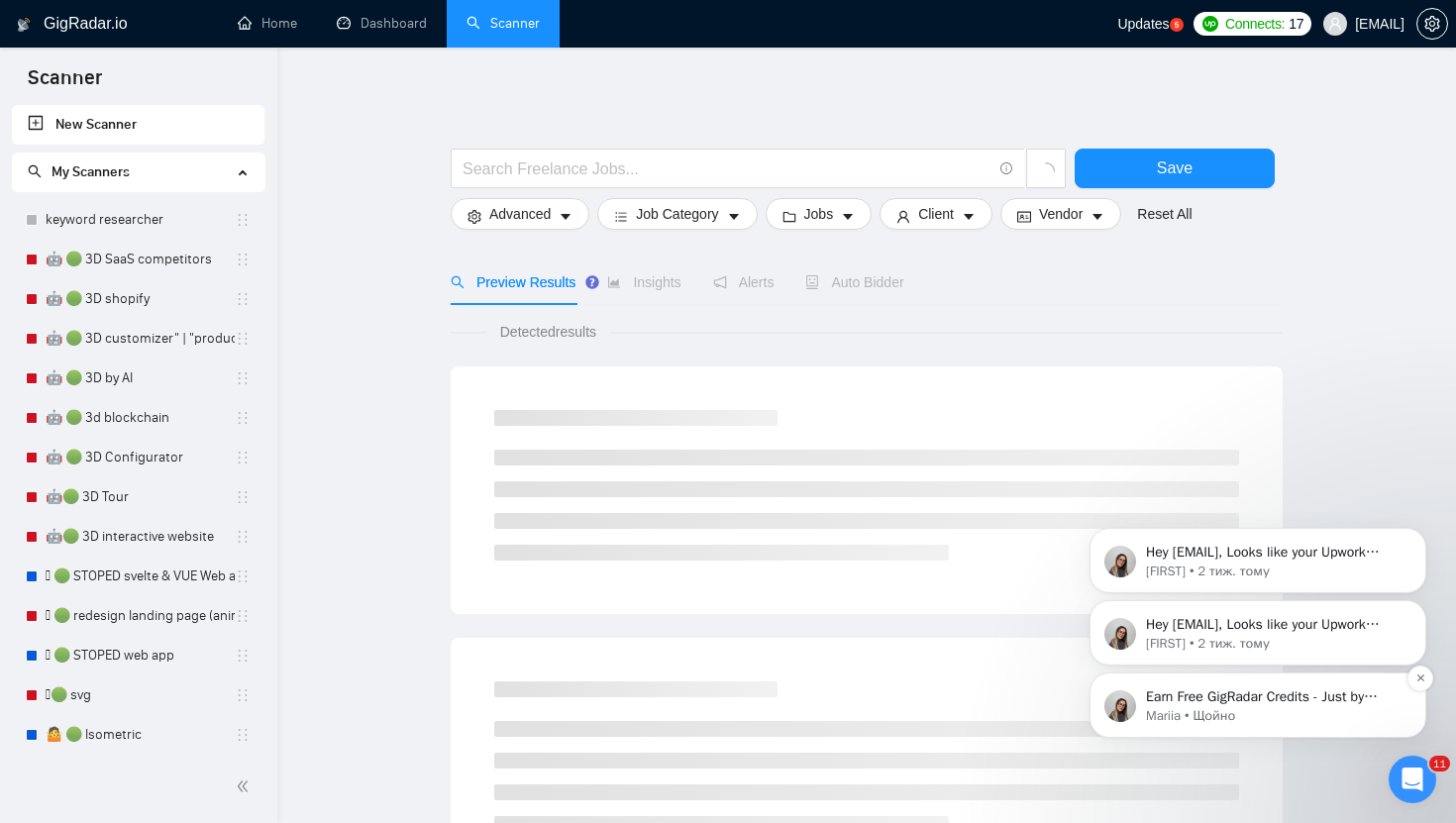click on "Earn Free GigRadar Credits - Just by Sharing Your Story! 💬 Want more credits for sending proposals? It’s simple - share, inspire, and get rewarded! 🤫 Here’s how you can earn free credits: Introduce yourself in the #intros channel of the GigRadar Upwork Community and grab +20 credits for sending bids., Post your success story (closed projects, high LRR, etc.) in the #general channel and claim +50 credits for sending bids. Why? GigRadar is building a powerful network of freelancers and agencies. We want you to make valuable connections, showcase your wins, and inspire others while getting rewarded! 🚀 Not a member yet? Join our Slack community now 👉 Join Slack Community Claiming your credits is easy: Reply to this message with a screenshot of your post, and our Tech Support Team will instantly top up your credits! 💸" at bounding box center [1274, 697] 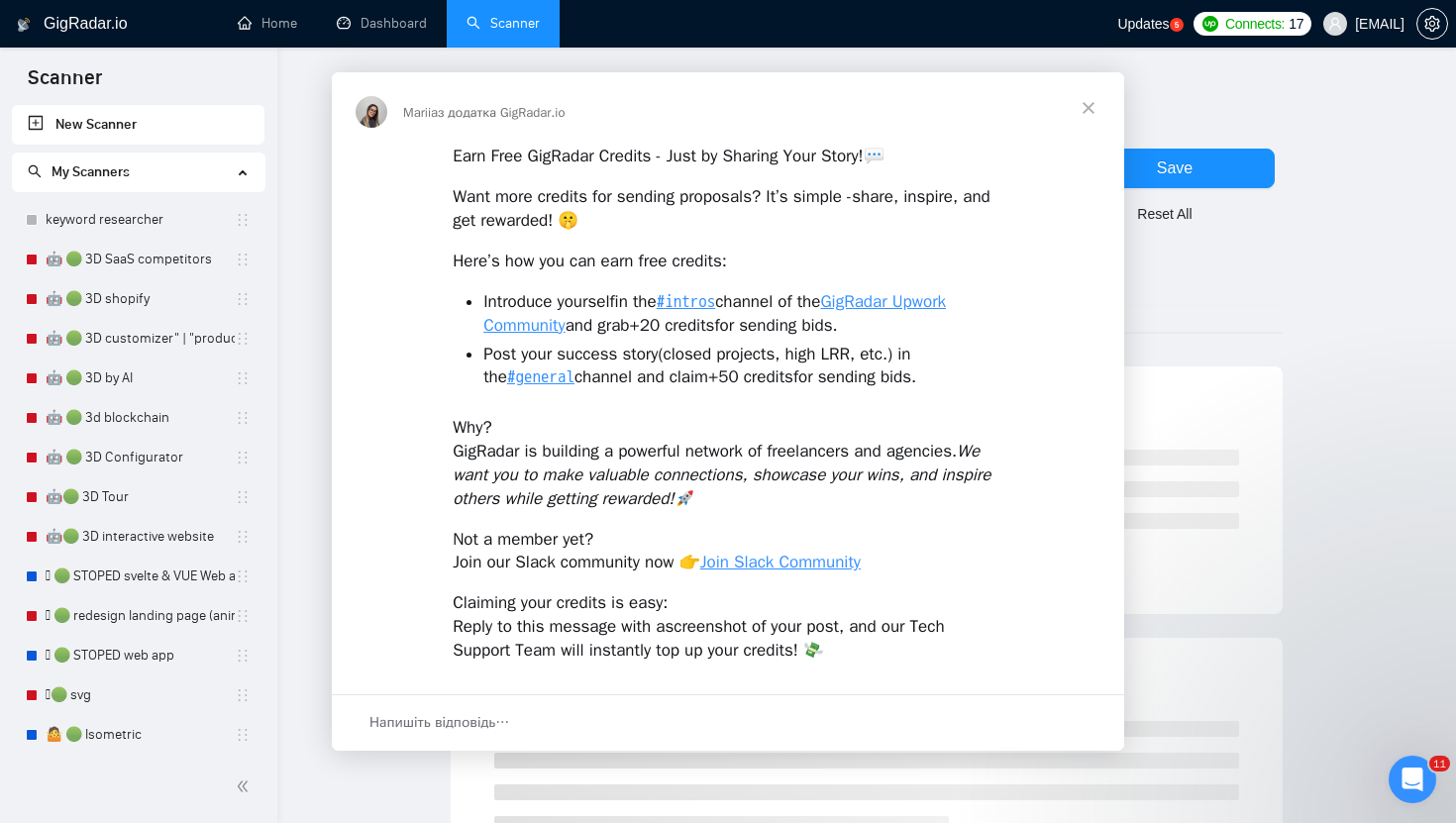 scroll, scrollTop: 0, scrollLeft: 0, axis: both 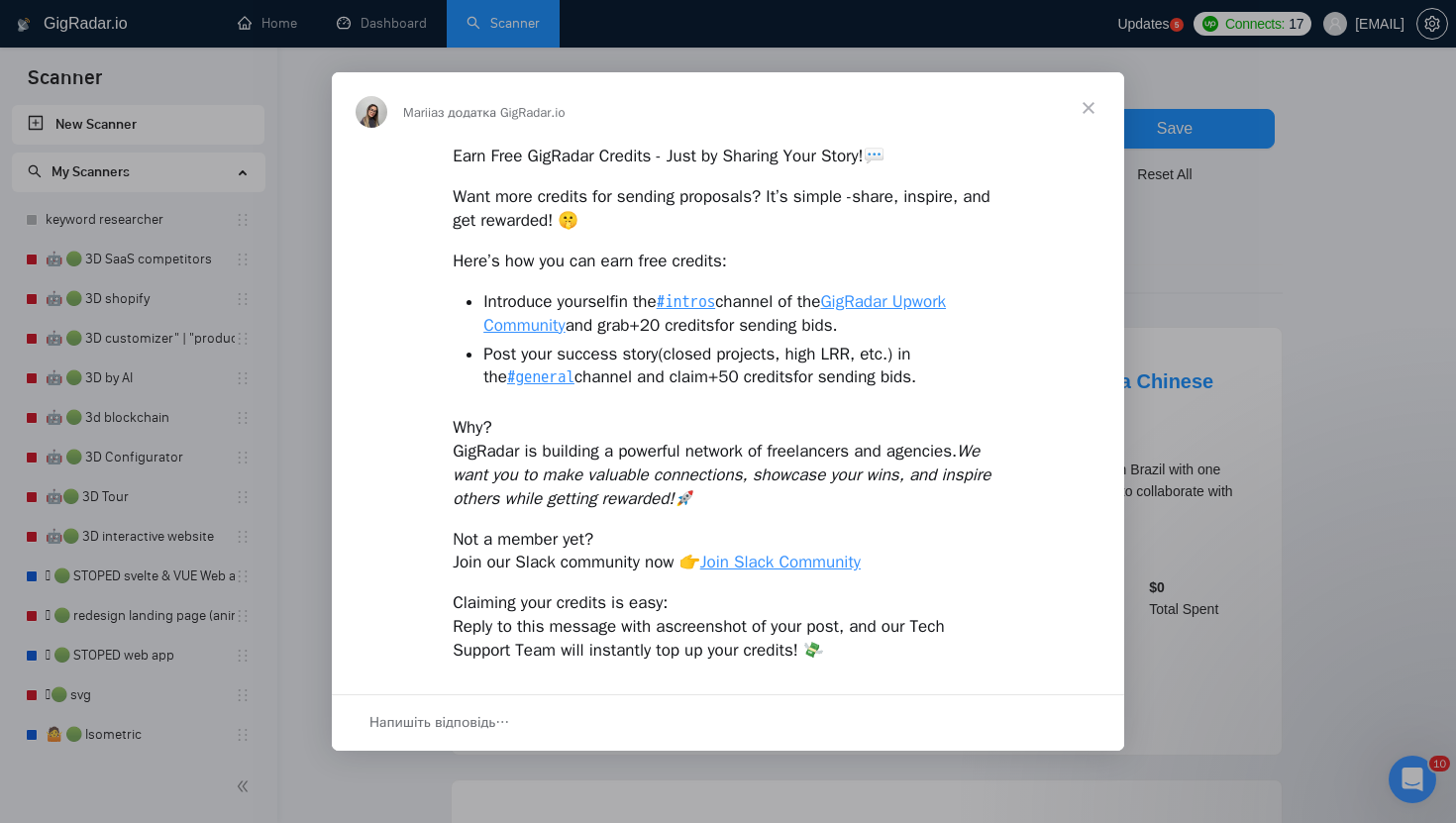 click at bounding box center (1089, 108) 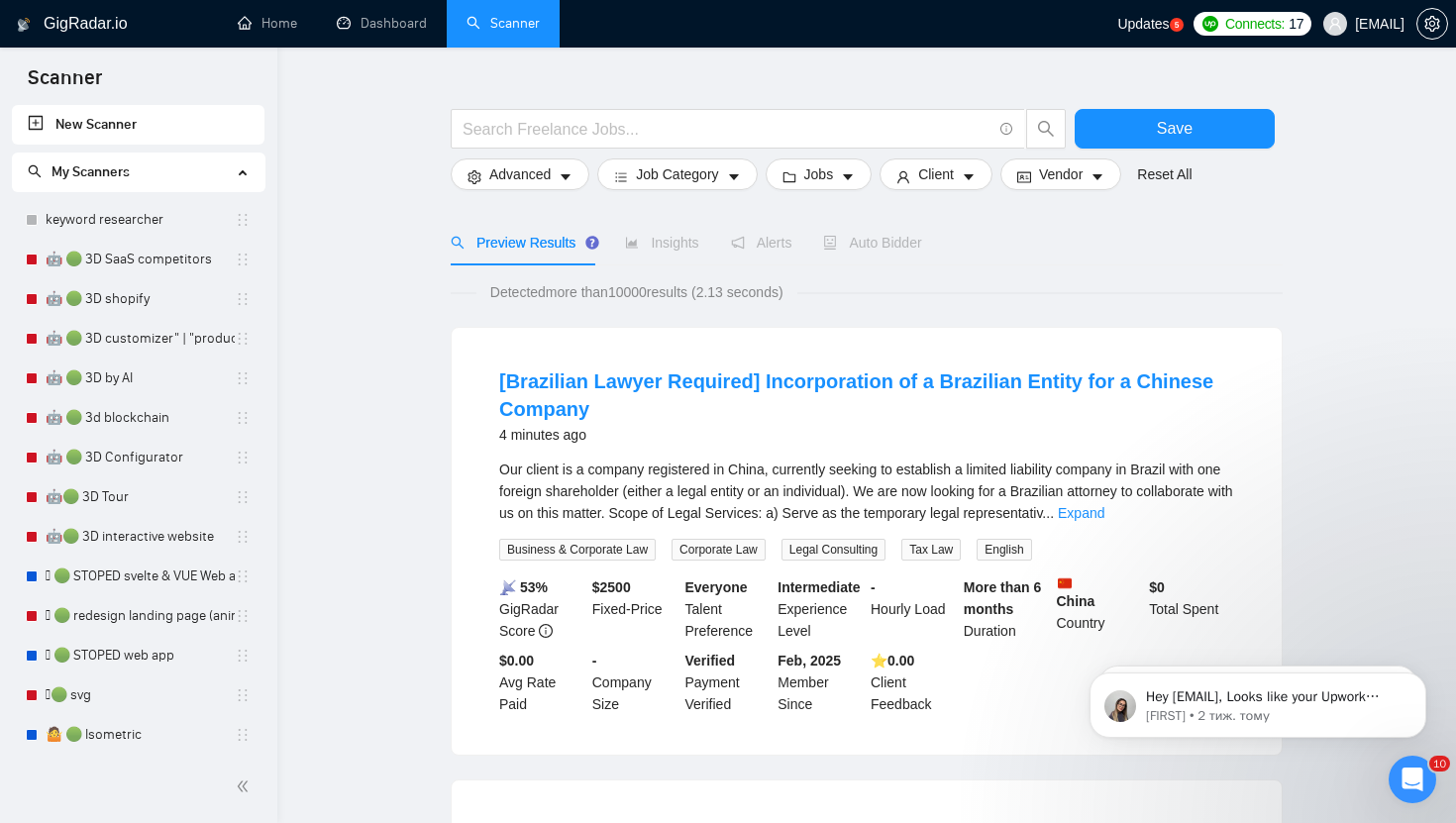 scroll, scrollTop: 0, scrollLeft: 0, axis: both 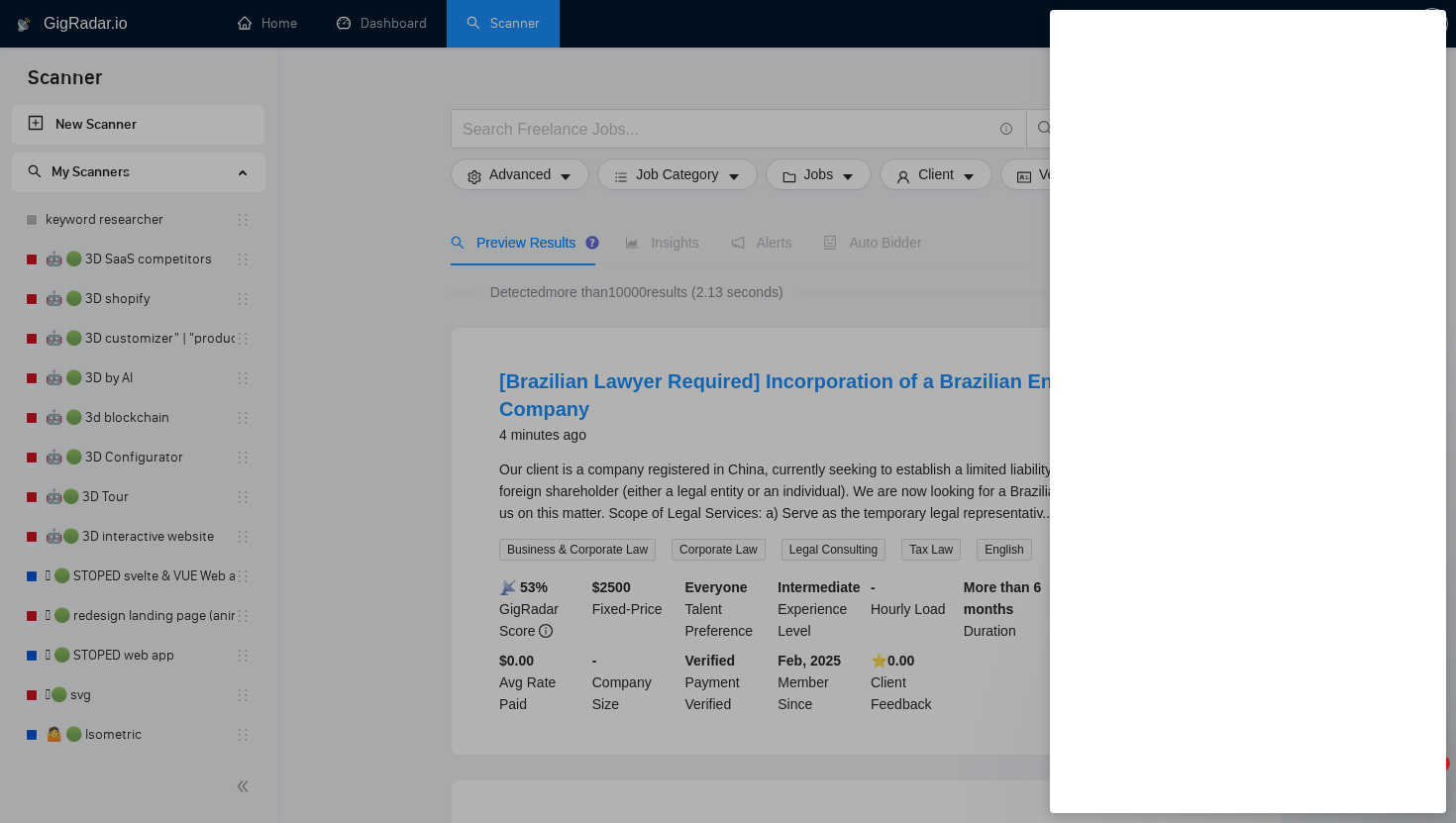click at bounding box center [728, 411] 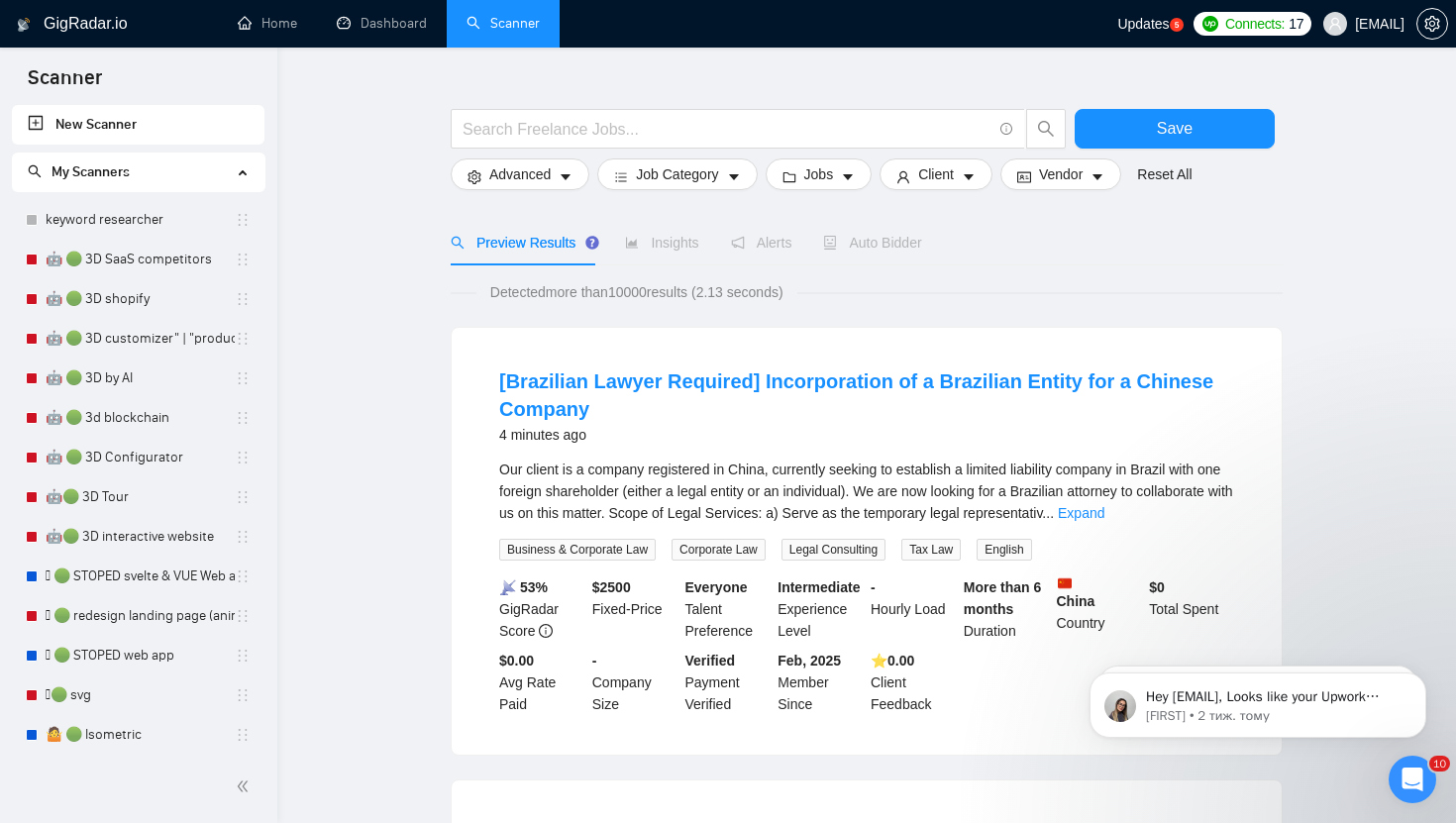 click on "Save Advanced   Job Category   Jobs   Client   Vendor   Reset All Preview Results Insights Alerts Auto Bidder Detected  more than   10000  results   (2.13 seconds) [Brazilian Lawyer Required] Incorporation of a Brazilian Entity for a Chinese Company 4 minutes ago Our client is a company registered in China, currently seeking to establish a limited liability company in Brazil with one foreign shareholder (either a legal entity or an individual). We are now looking for a Brazilian attorney to collaborate with us on this matter.
Scope of Legal Services:
a) Serve as the temporary legal representativ ... Expand Business & Corporate Law Corporate Law Legal Consulting Tax Law English 📡   53% GigRadar Score   $ 2500 Fixed-Price Everyone Talent Preference Intermediate Experience Level - Hourly Load More than 6 months Duration   [COUNTRY] Country $ 0 Total Spent $0.00 Avg Rate Paid - Company Size Verified Payment Verified Feb, 2025 Member Since ⭐️  0.00 Client Feedback 4 minutes ago ... Expand Logo Design SEMrush" at bounding box center [867, 1291] 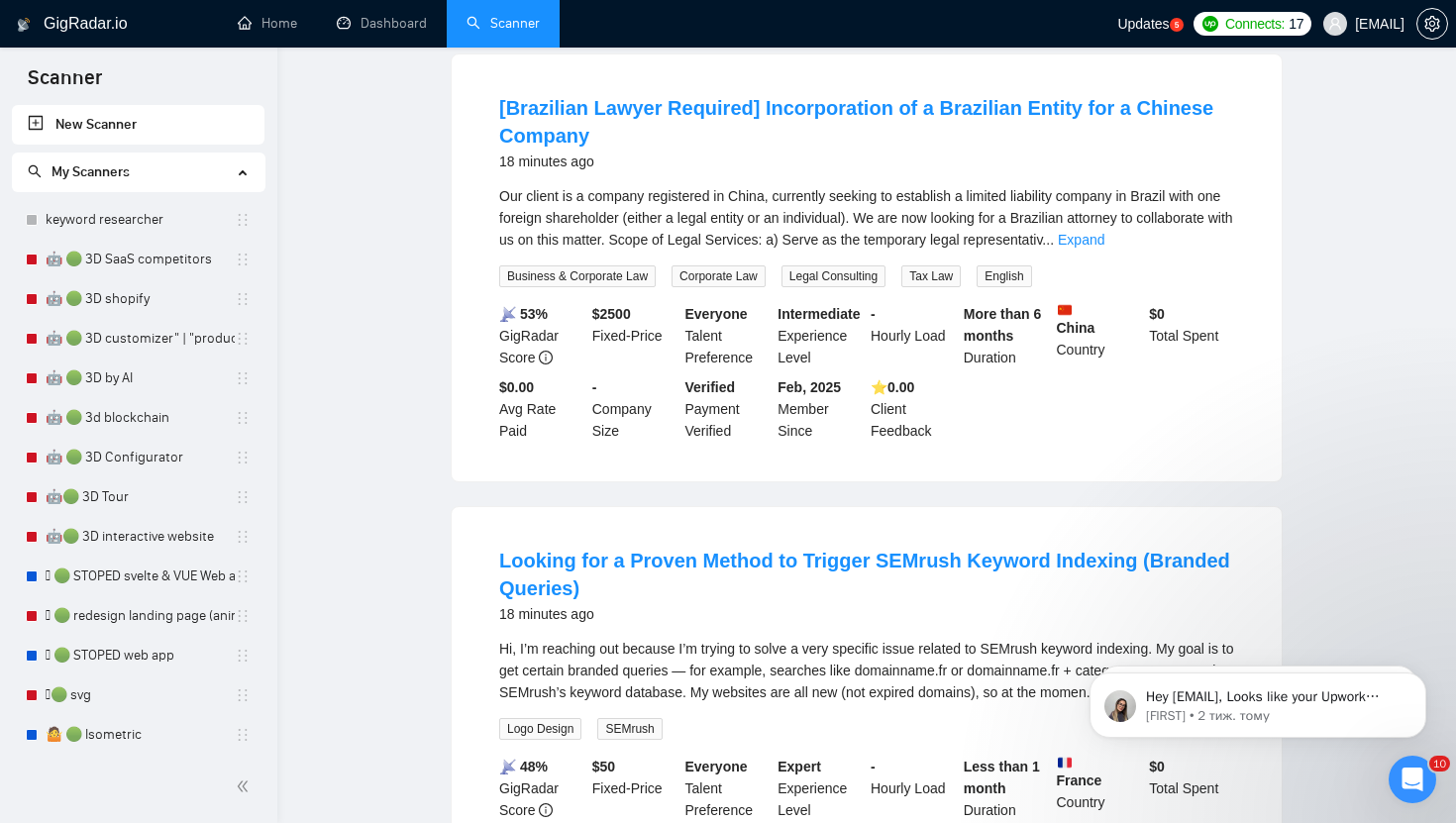 scroll, scrollTop: 0, scrollLeft: 0, axis: both 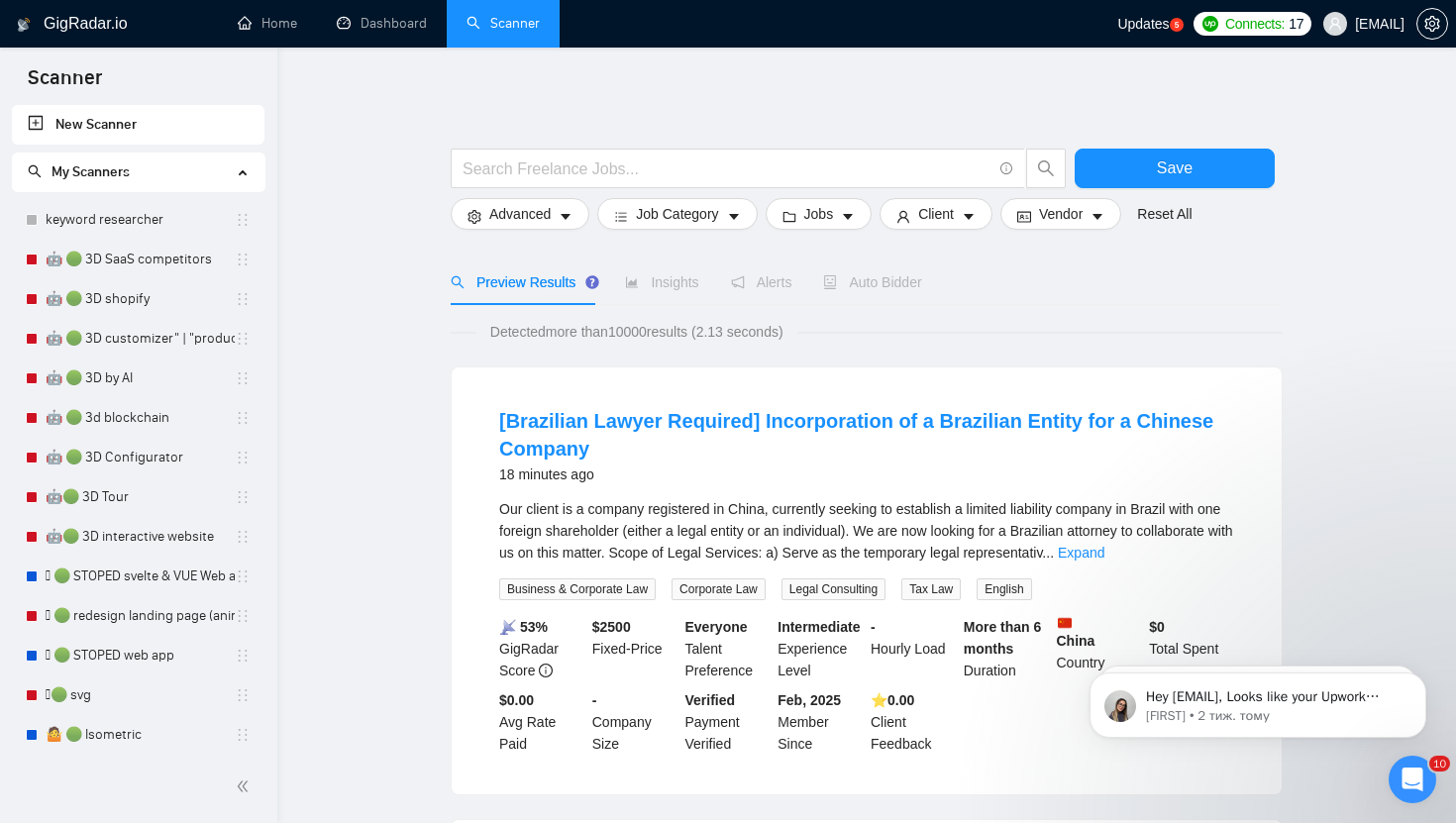 click at bounding box center (1412, 779) 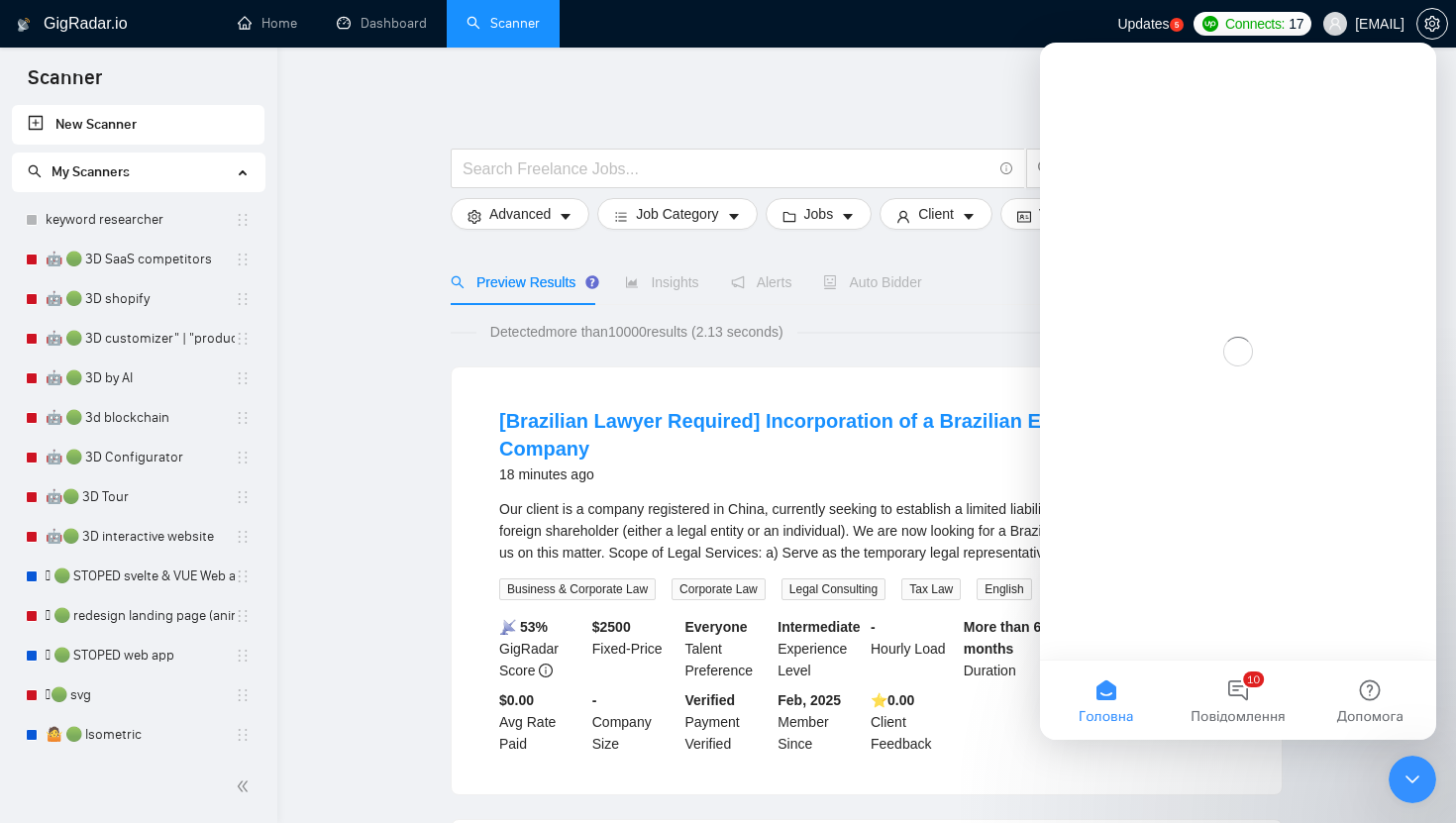 scroll, scrollTop: 0, scrollLeft: 0, axis: both 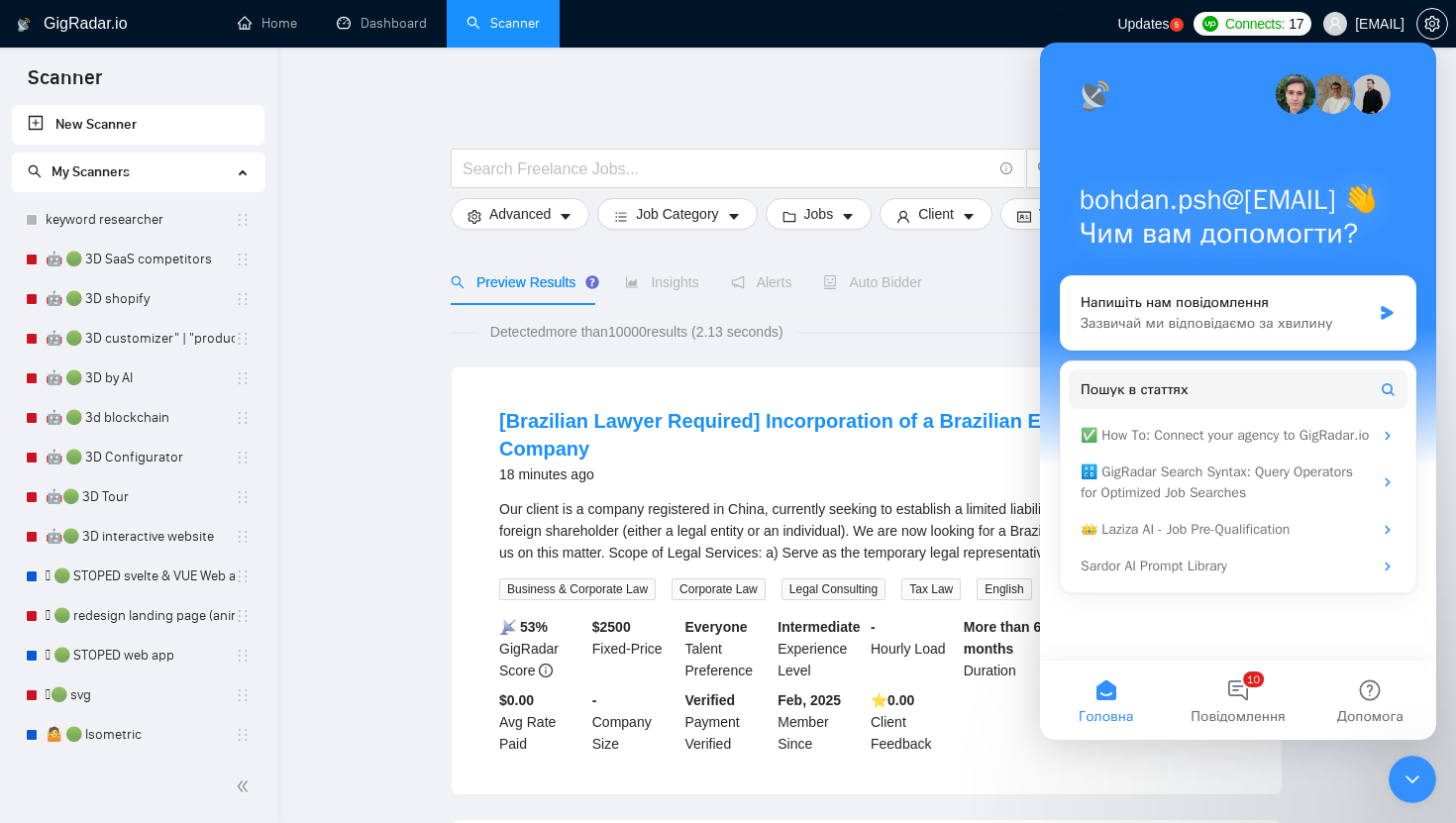 click 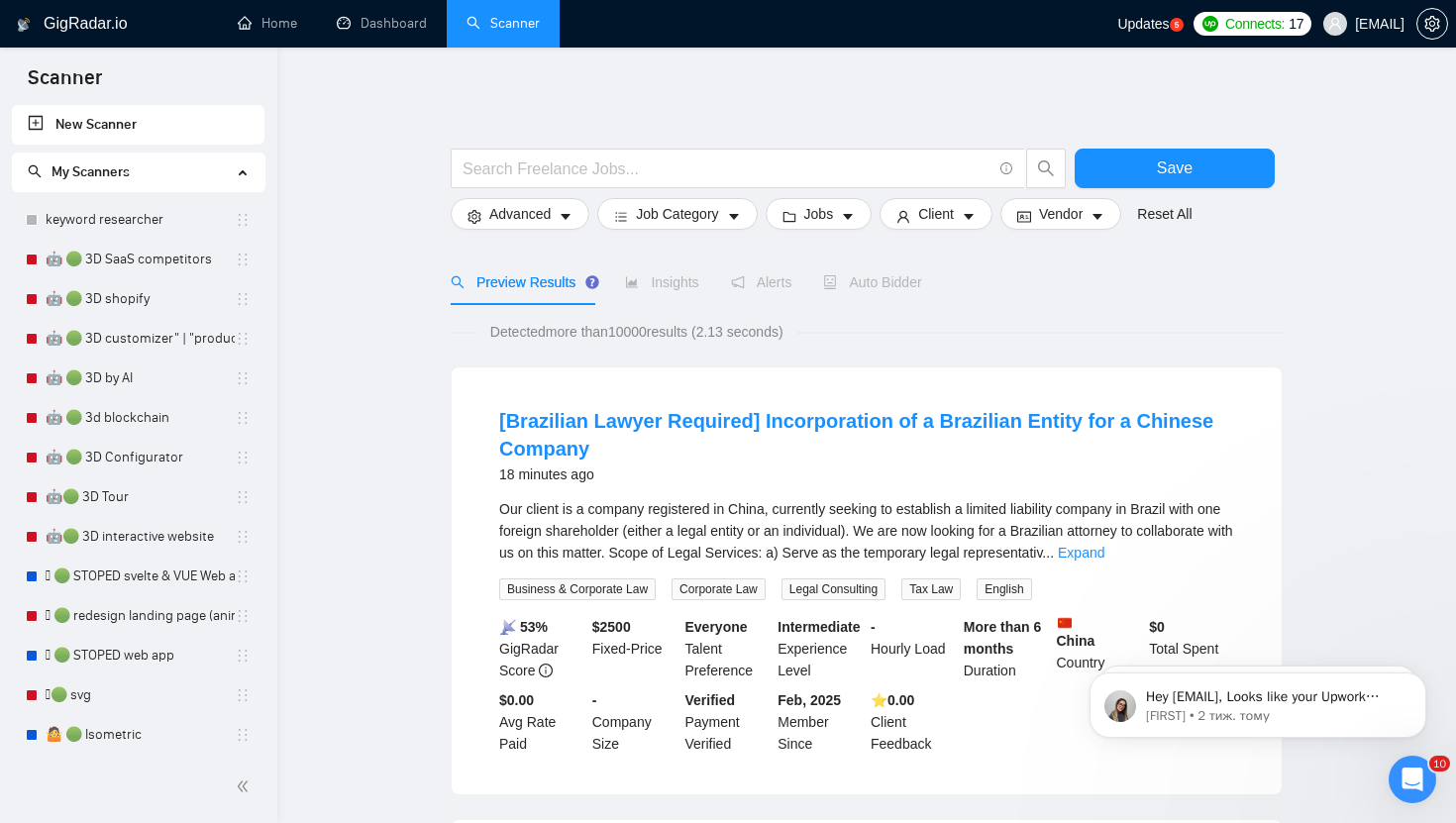 scroll, scrollTop: 0, scrollLeft: 0, axis: both 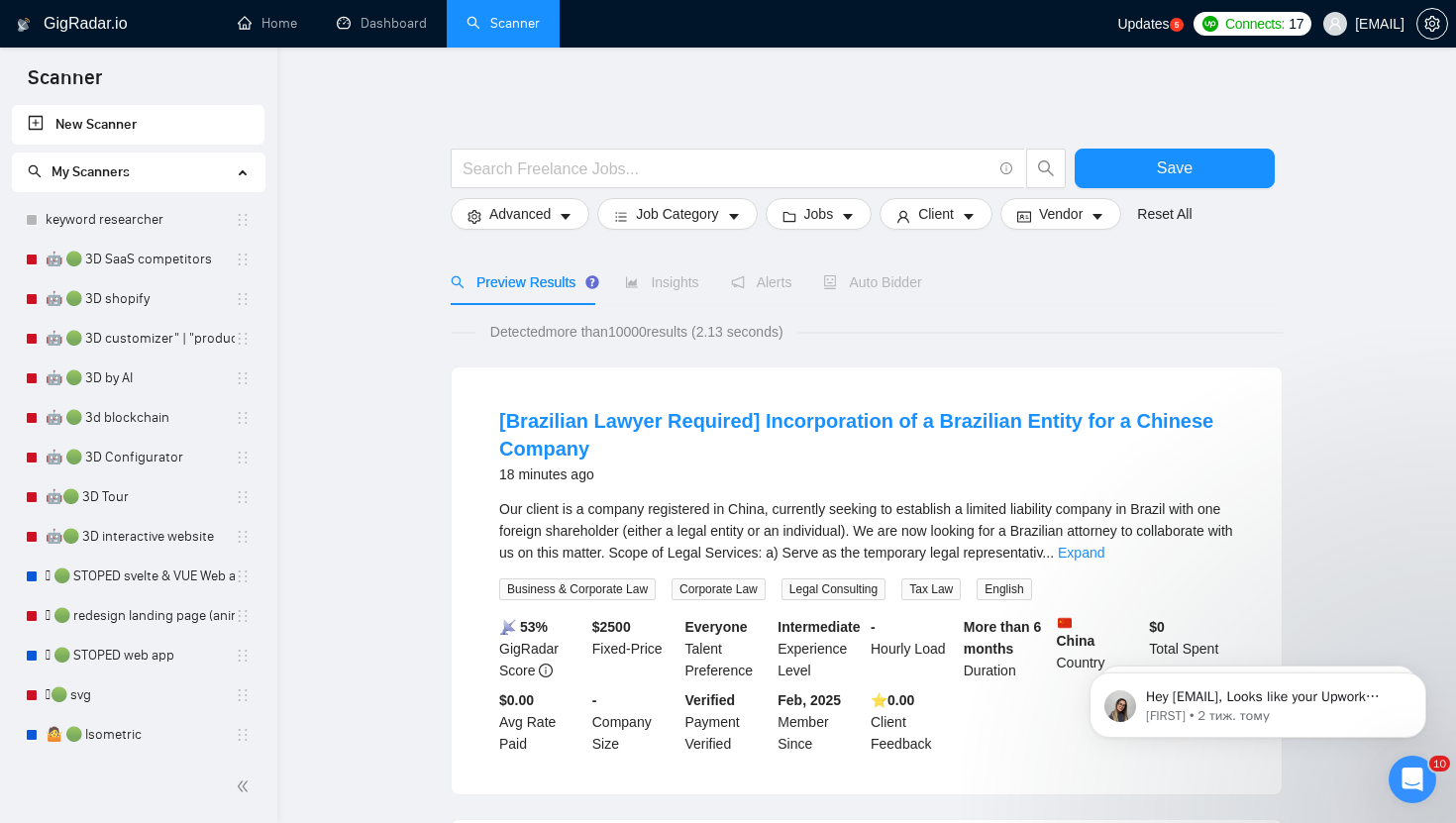 click on "Save Advanced   Job Category   Jobs   Client   Vendor   Reset All Preview Results Insights Alerts Auto Bidder Detected  more than   10000  results   (2.13 seconds) [Brazilian Lawyer Required] Incorporation of a Brazilian Entity for a Chinese Company 18 minutes ago Our client is a company registered in China, currently seeking to establish a limited liability company in Brazil with one foreign shareholder (either a legal entity or an individual). We are now looking for a Brazilian attorney to collaborate with us on this matter.
Scope of Legal Services:
a) Serve as the temporary legal representativ ... Expand Business & Corporate Law Corporate Law Legal Consulting Tax Law English 📡   53% GigRadar Score   $ 2500 Fixed-Price Everyone Talent Preference Intermediate Experience Level - Hourly Load More than 6 months Duration   [COUNTRY] Country $ 0 Total Spent $0.00 Avg Rate Paid - Company Size Verified Payment Verified Feb, 2025 Member Since ⭐️  0.00 Client Feedback 18 minutes ago ... Expand Logo Design SEMrush" at bounding box center (867, 1331) 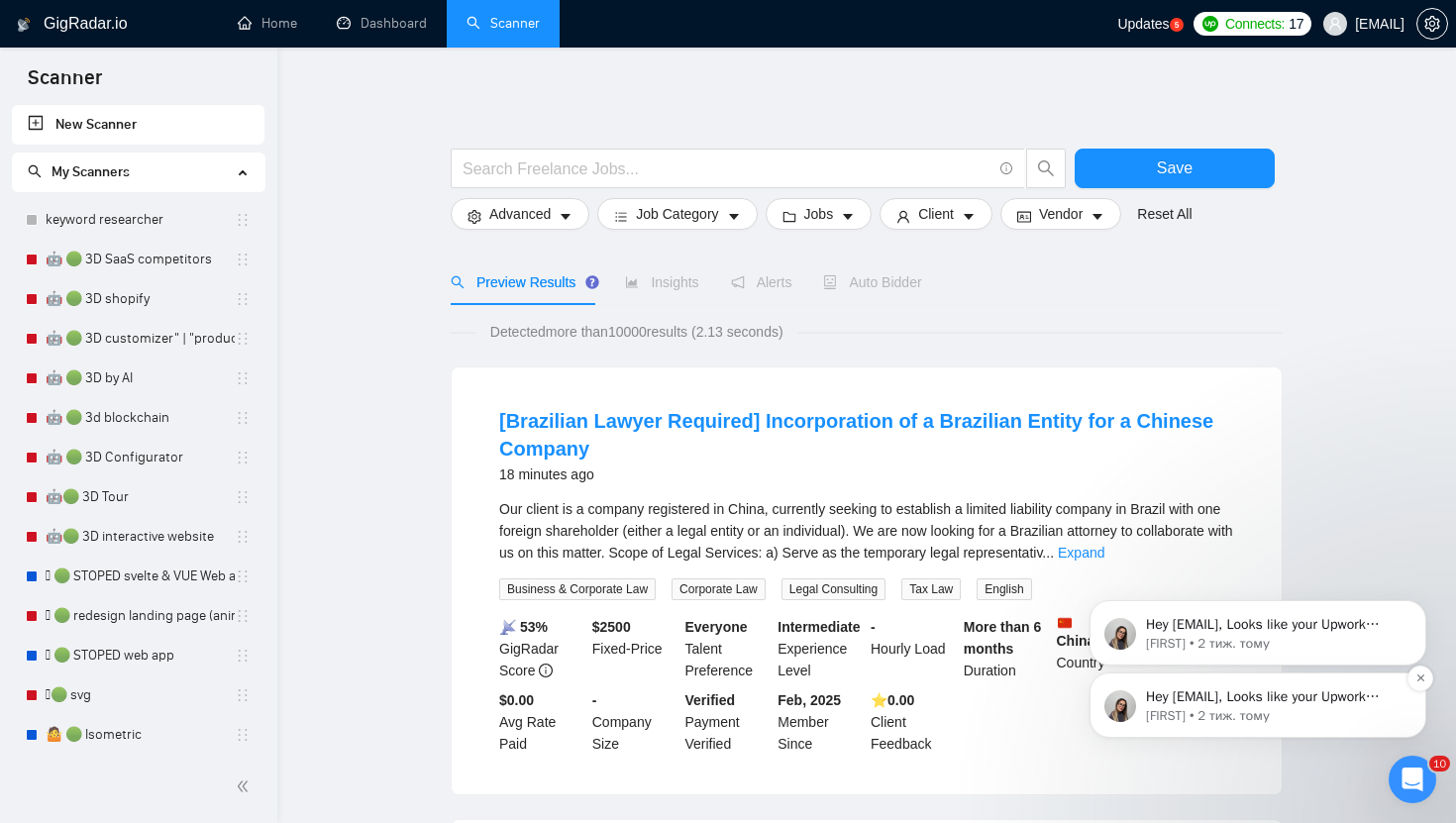 click on "[FIRST] • 2 тиж. тому" at bounding box center (1274, 716) 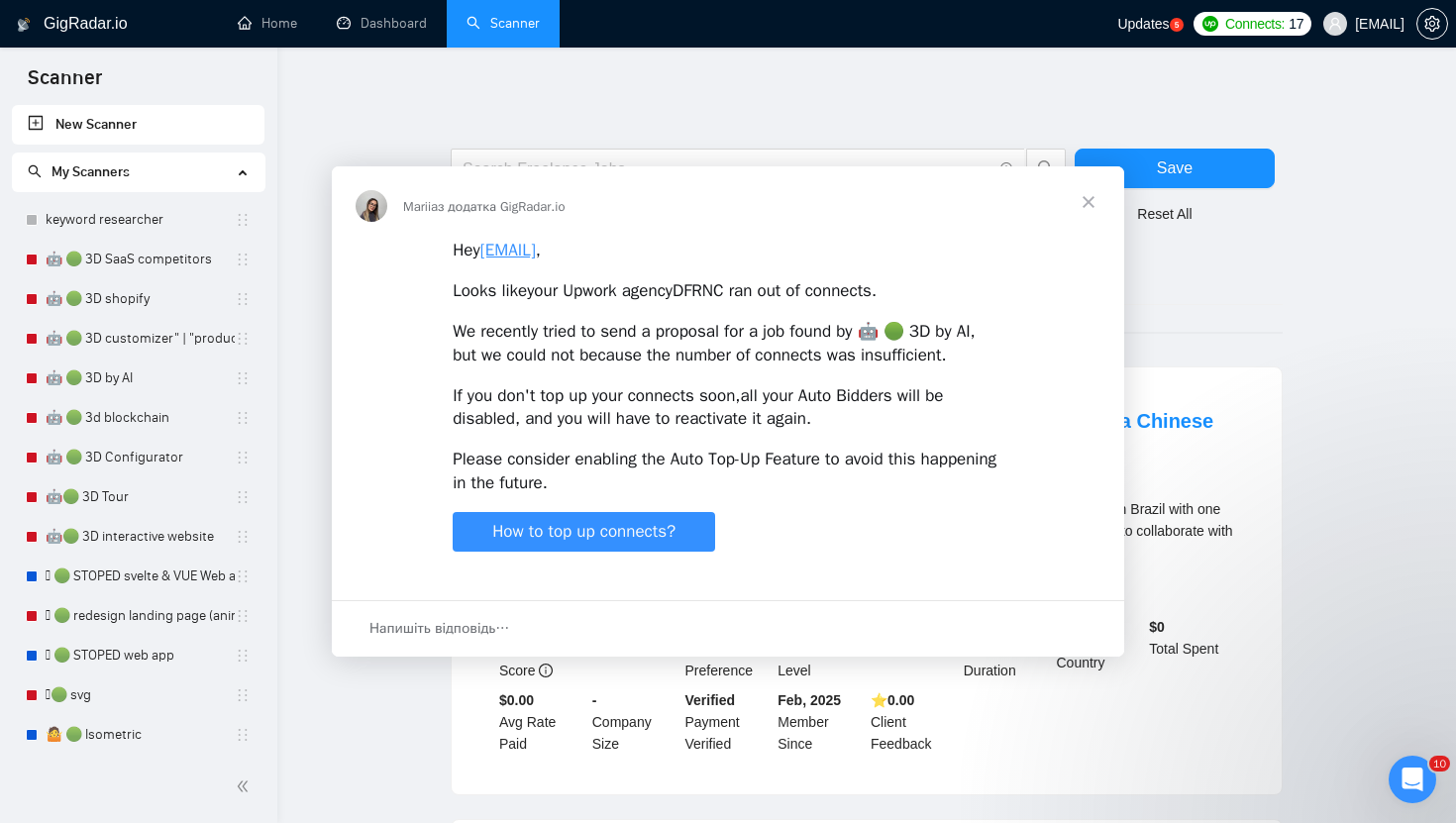 scroll, scrollTop: 0, scrollLeft: 0, axis: both 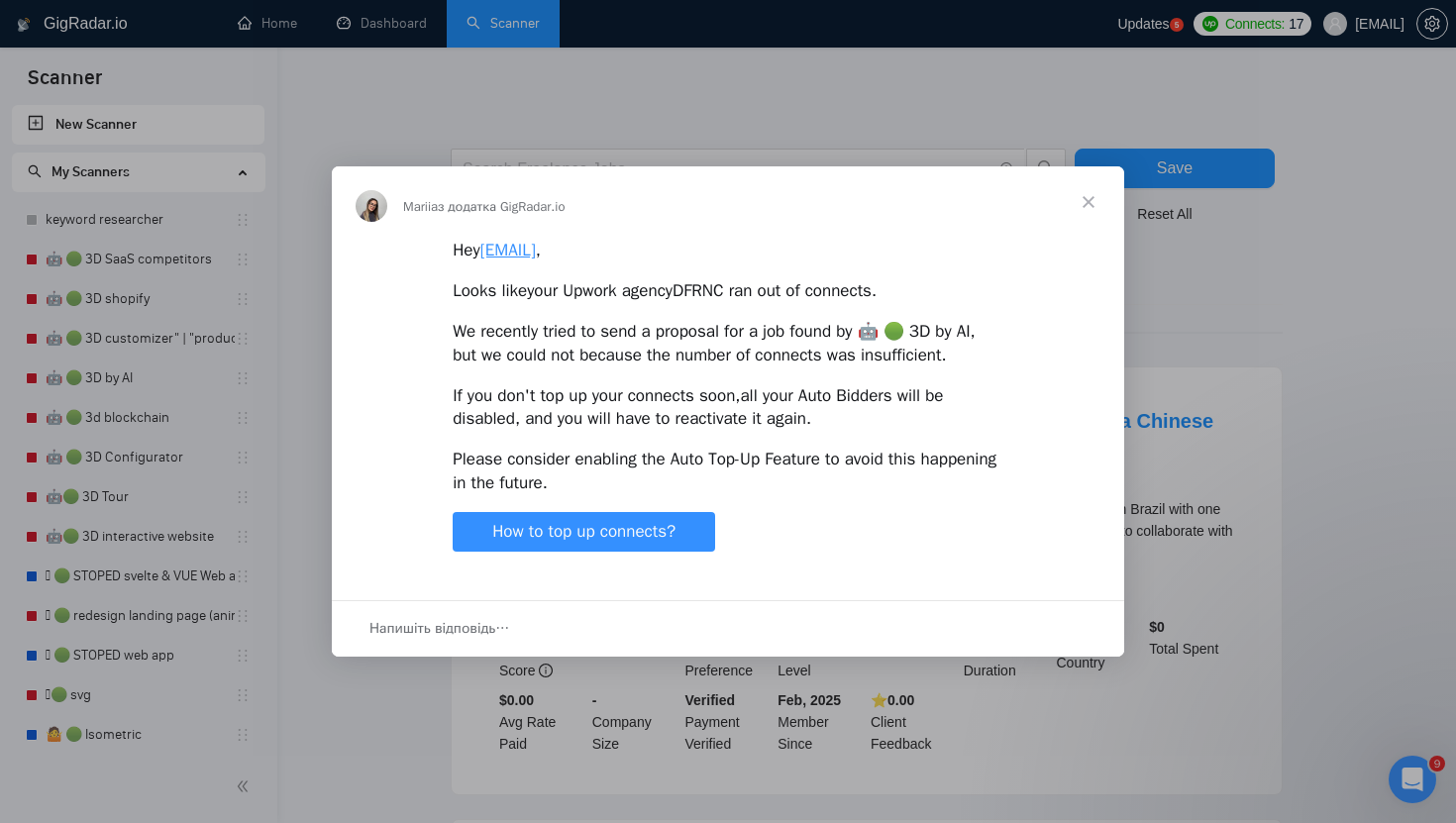 click at bounding box center [1089, 202] 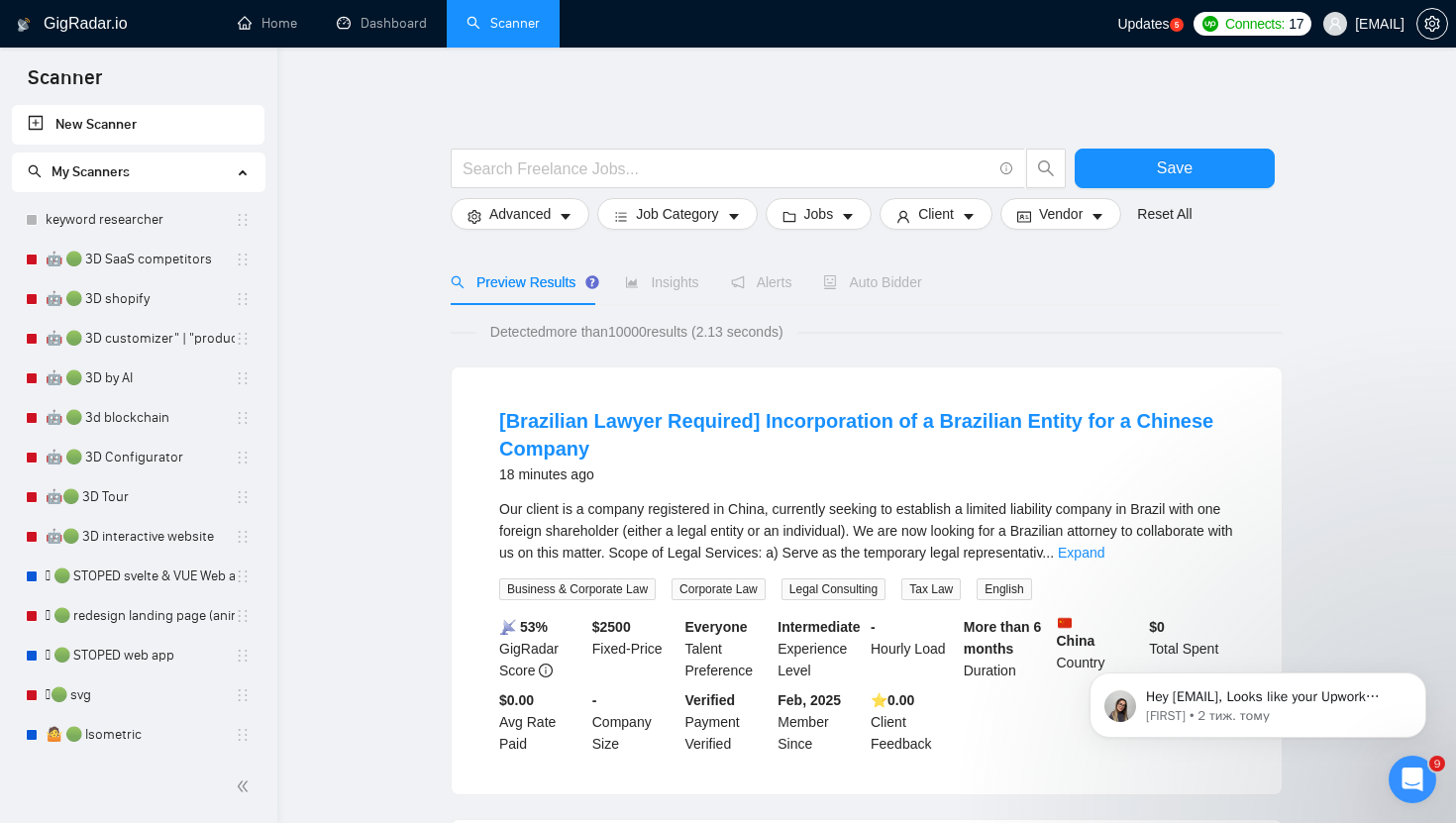 scroll, scrollTop: 0, scrollLeft: 0, axis: both 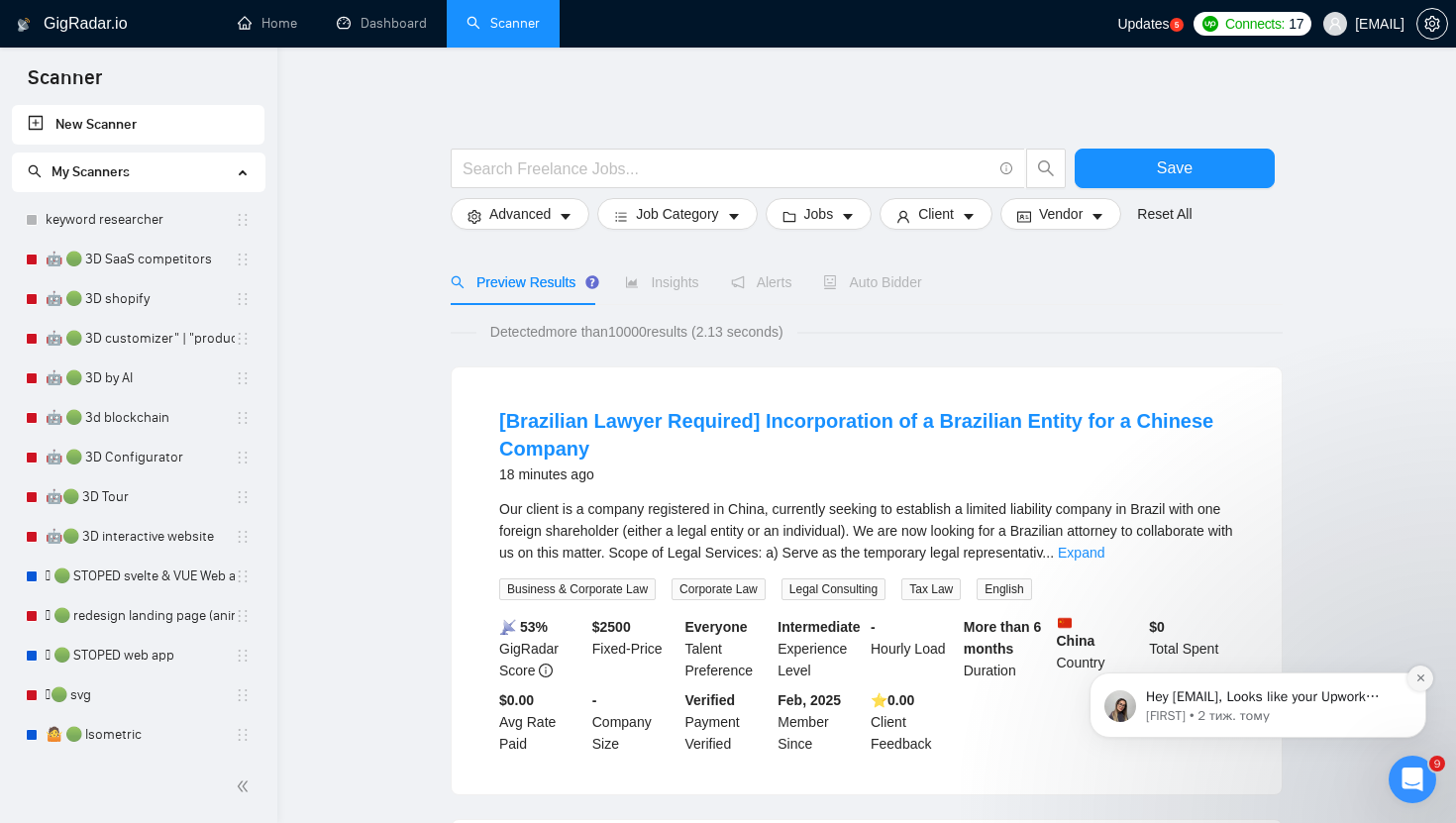 click at bounding box center (1420, 678) 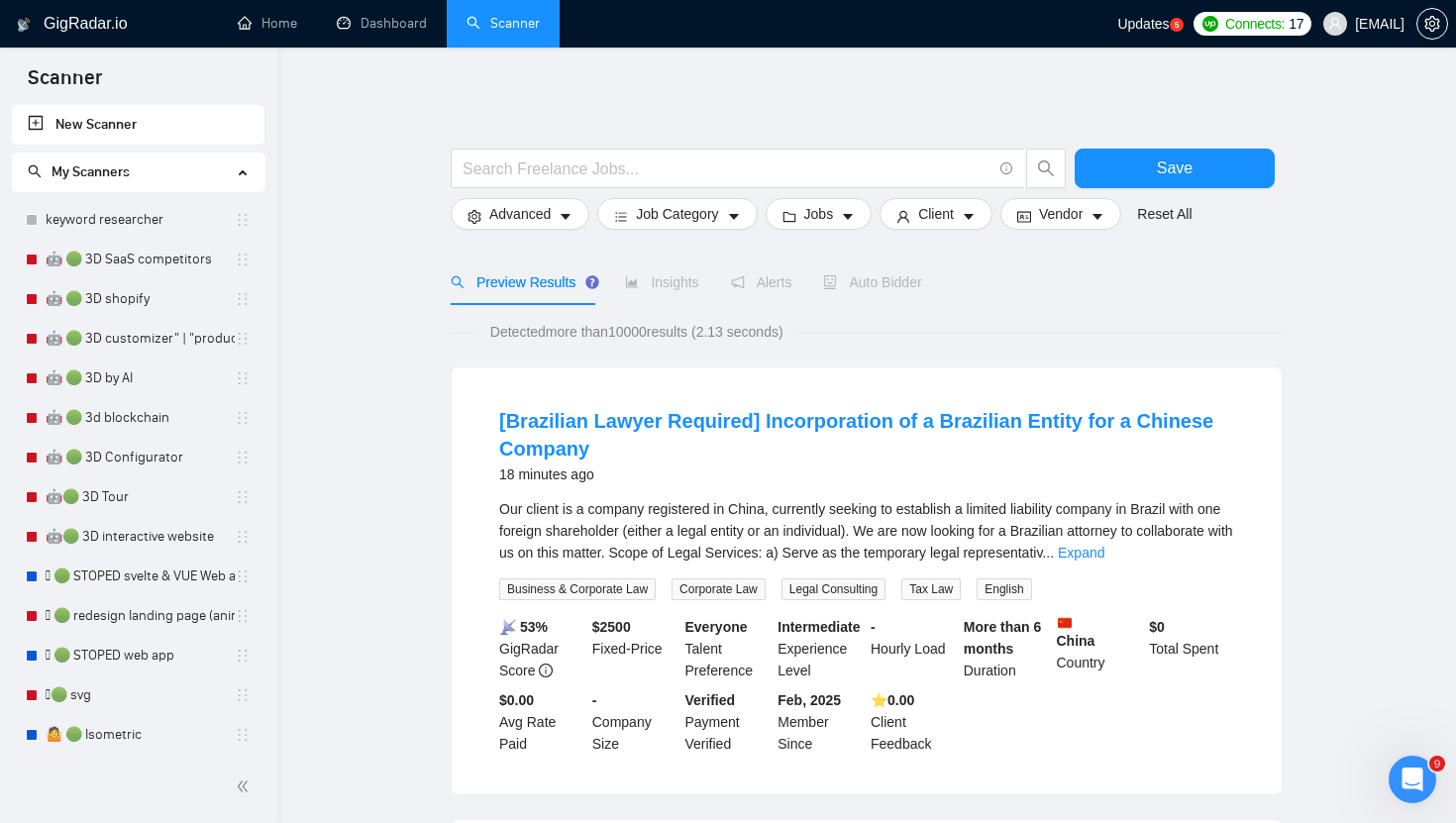 click on "Save Advanced   Job Category   Jobs   Client   Vendor   Reset All Preview Results Insights Alerts Auto Bidder Detected  more than   10000  results   (2.13 seconds) [Brazilian Lawyer Required] Incorporation of a Brazilian Entity for a Chinese Company 18 minutes ago Our client is a company registered in China, currently seeking to establish a limited liability company in Brazil with one foreign shareholder (either a legal entity or an individual). We are now looking for a Brazilian attorney to collaborate with us on this matter.
Scope of Legal Services:
a) Serve as the temporary legal representativ ... Expand Business & Corporate Law Corporate Law Legal Consulting Tax Law English 📡   53% GigRadar Score   $ 2500 Fixed-Price Everyone Talent Preference Intermediate Experience Level - Hourly Load More than 6 months Duration   [COUNTRY] Country $ 0 Total Spent $0.00 Avg Rate Paid - Company Size Verified Payment Verified Feb, 2025 Member Since ⭐️  0.00 Client Feedback 18 minutes ago ... Expand Logo Design SEMrush" at bounding box center (867, 1331) 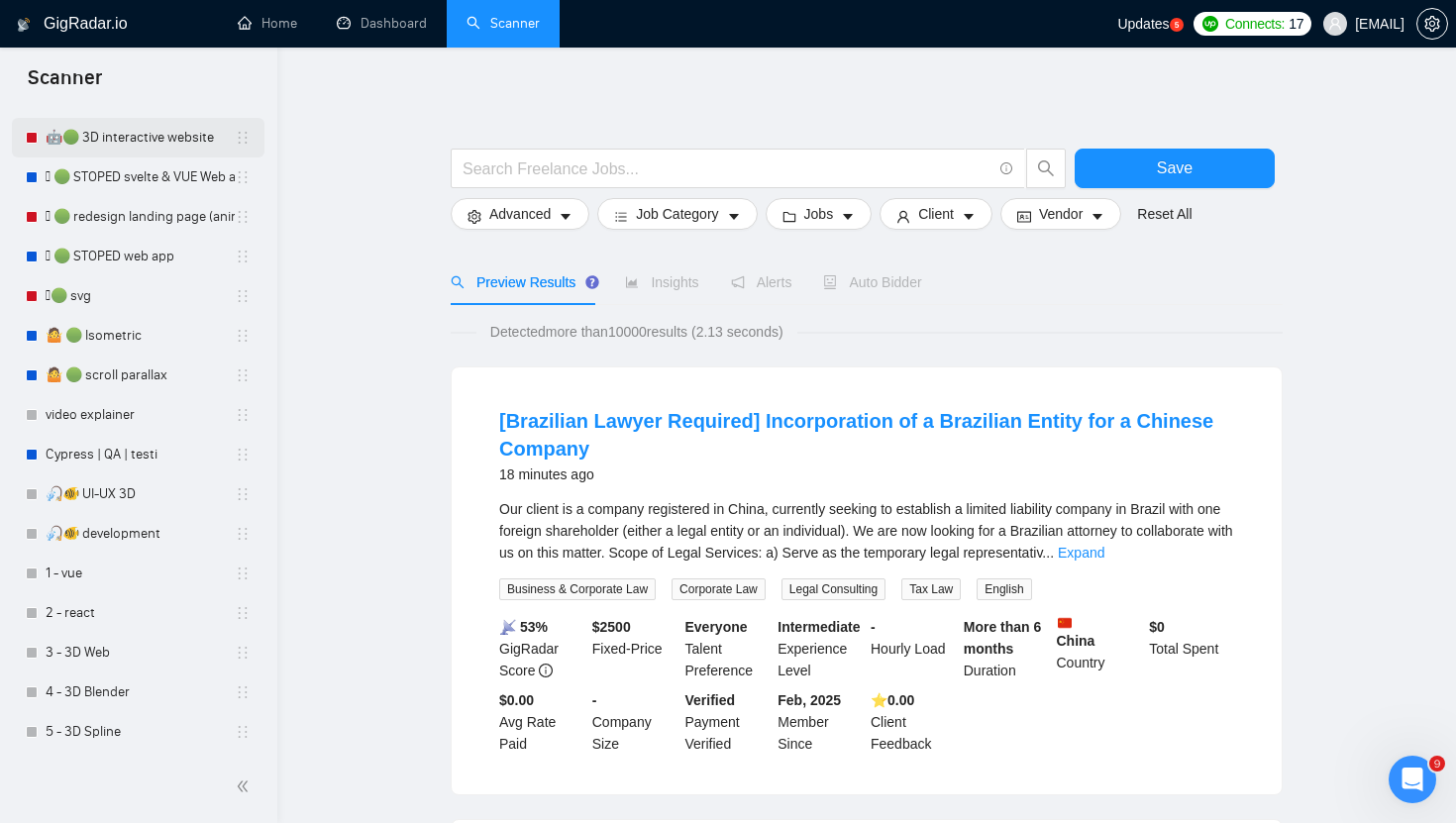 scroll, scrollTop: 479, scrollLeft: 0, axis: vertical 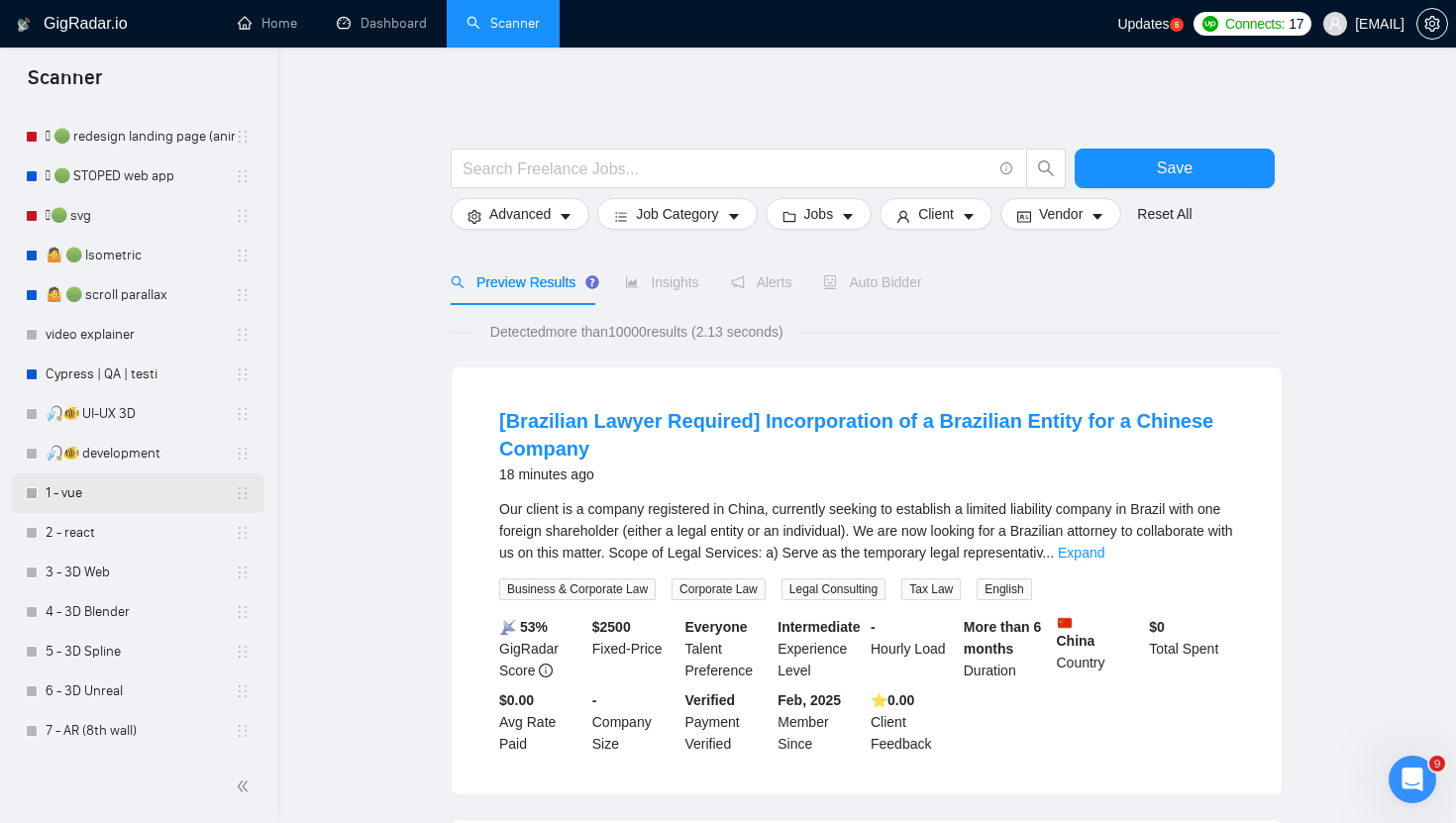click on "1 - vue" at bounding box center (140, 493) 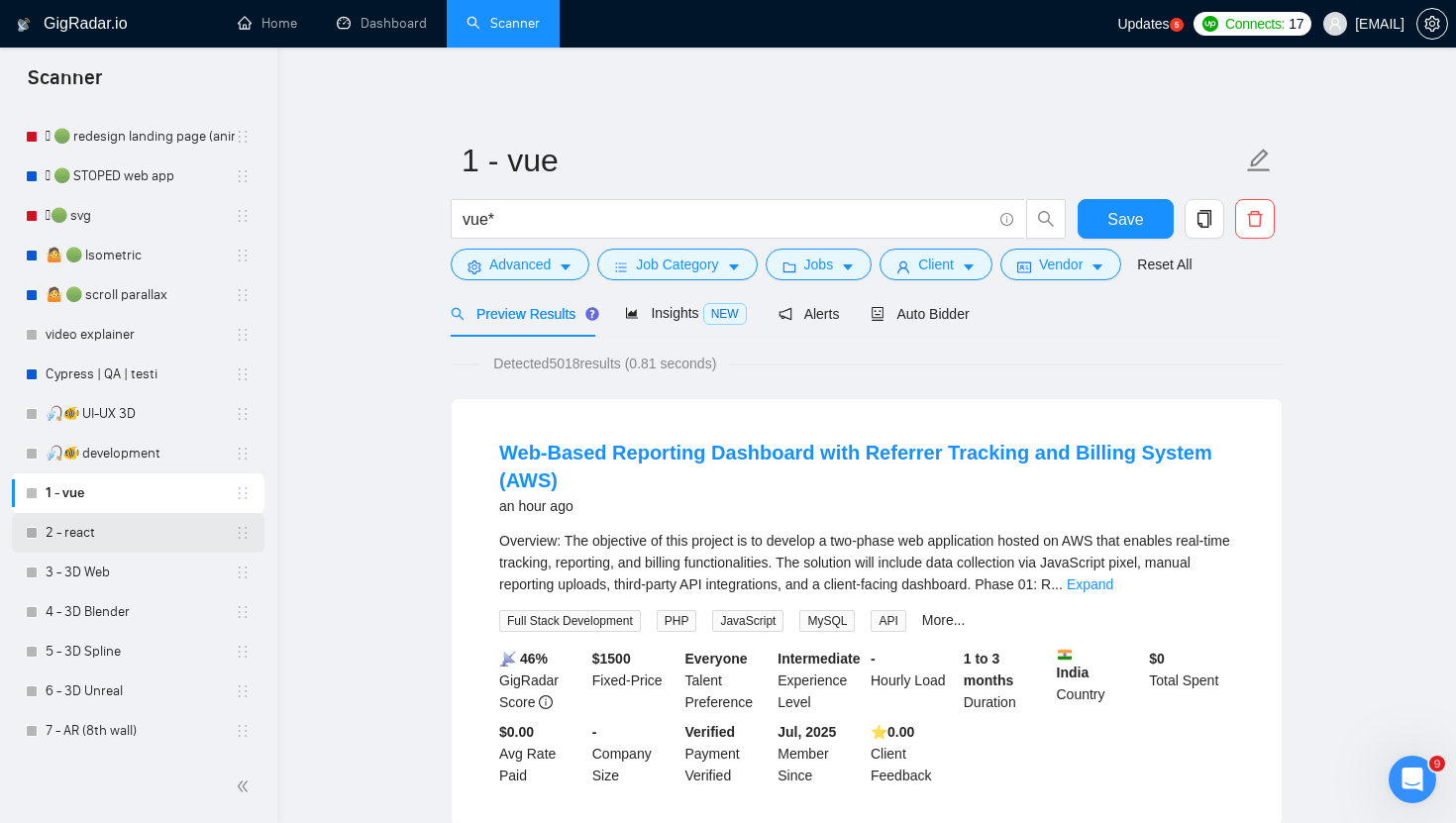 click on "2 - react" at bounding box center (140, 533) 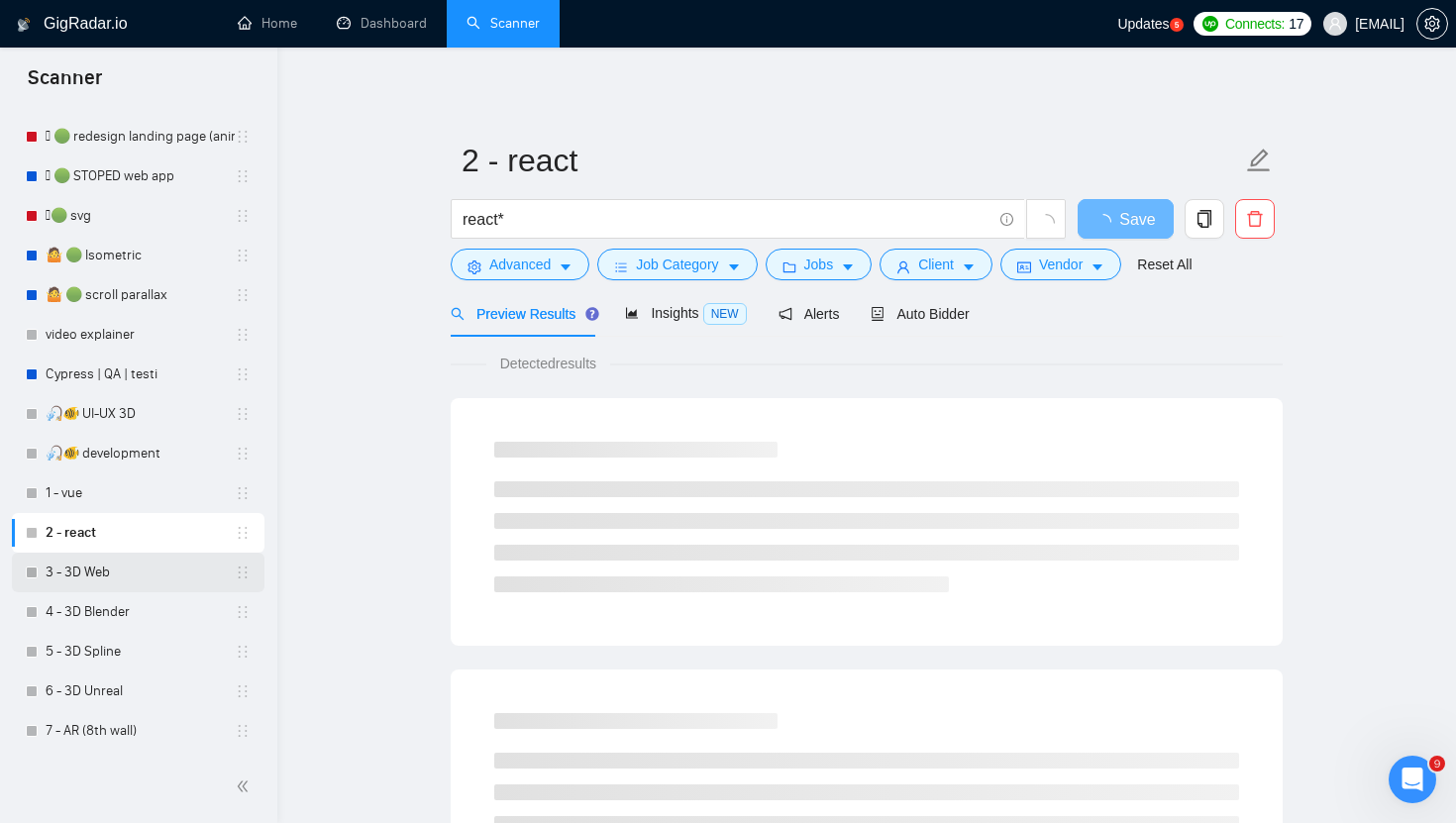 click on "3 - 3D Web" at bounding box center [140, 572] 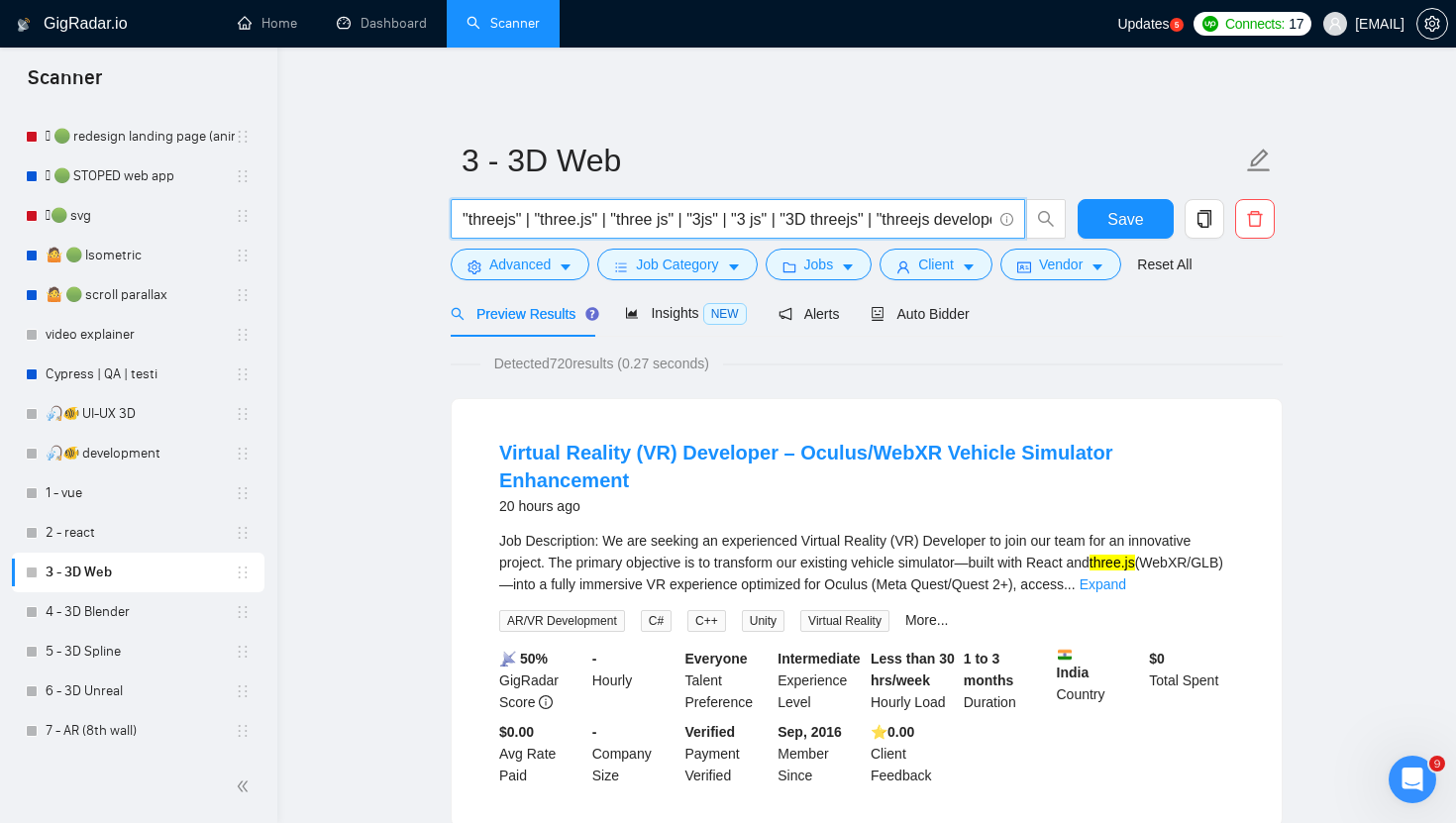 click on ""threejs" | "three.js" | "three js" | "3js" | "3 js" | "3D threejs" | "threejs developer" | "threejs expert" | "threejs dev" | "threejs development" | "threejs project" | "threejs programmer" | "threejs animation" | "threejs 3D model" | "threejs integration" | "threejs web app" | "threejs website" | "threjs" | "thrrejs" | "threej" | "webgl" | "WebGL" | "web gl" | "webgl developer" | "webgl expert" | "webgl dev" | "webgl development" | "webgl project" | "webgl programming" | "webgl 3D" | "webgl graphics" | "webgl animation" | "webgl integration" | "webgl app" | "webgl website" | "webgl game" | "webgl engine" | "wegl" | "wbgL" | "wbegl"" at bounding box center [727, 219] 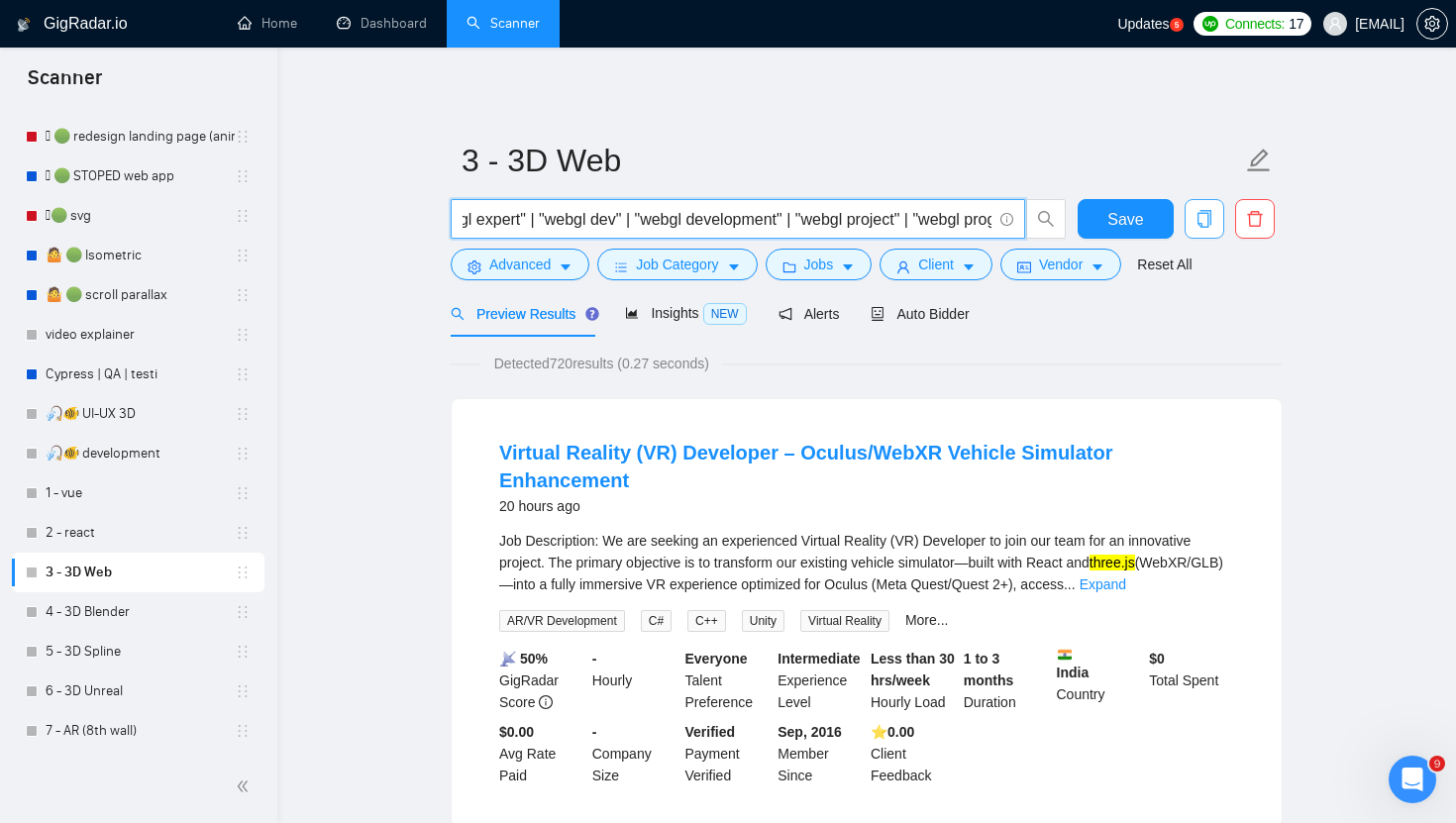 scroll, scrollTop: 0, scrollLeft: 3919, axis: horizontal 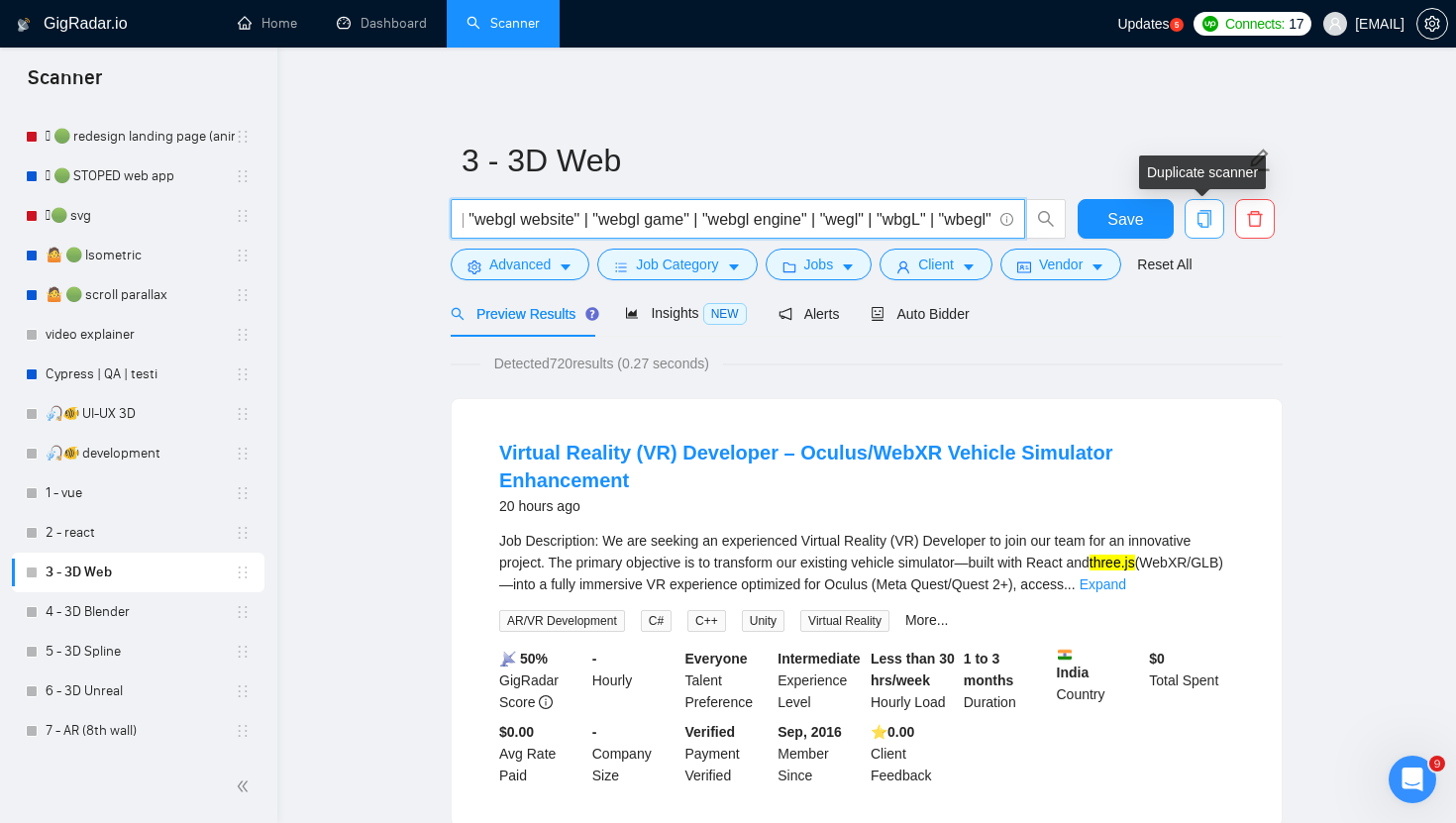 drag, startPoint x: 689, startPoint y: 225, endPoint x: 1221, endPoint y: 223, distance: 532.0038 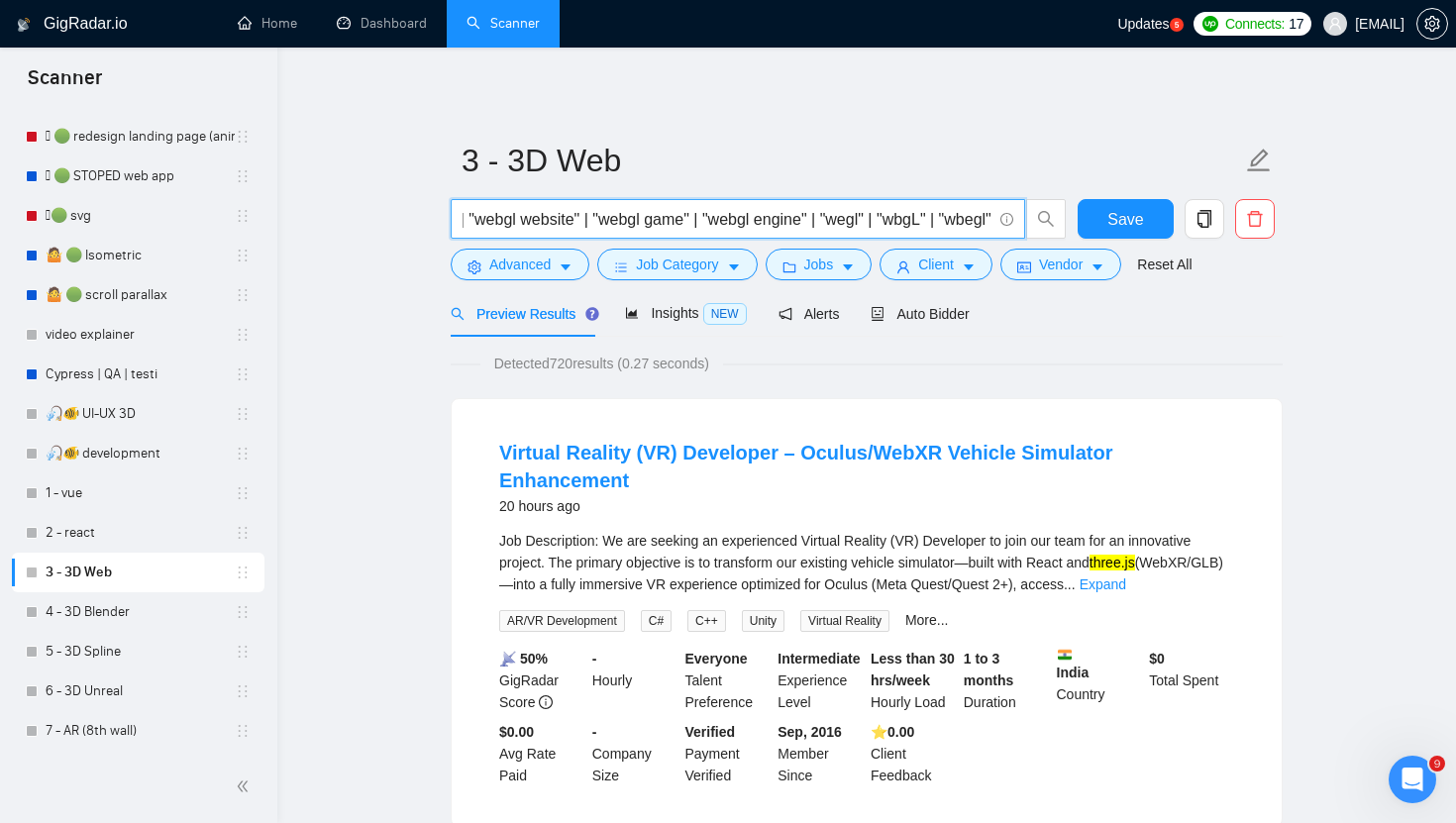 click on "results (0.27 seconds) Virtual Reality (VR) Developer – Oculus/WebXR Vehicle Simulator Enhancement 20 hours ago three.js (WebXR/GLB)—into a fully immersive VR experience optimized for Oculus (Meta Quest/Quest 2+), access ... Expand" at bounding box center (867, 2416) 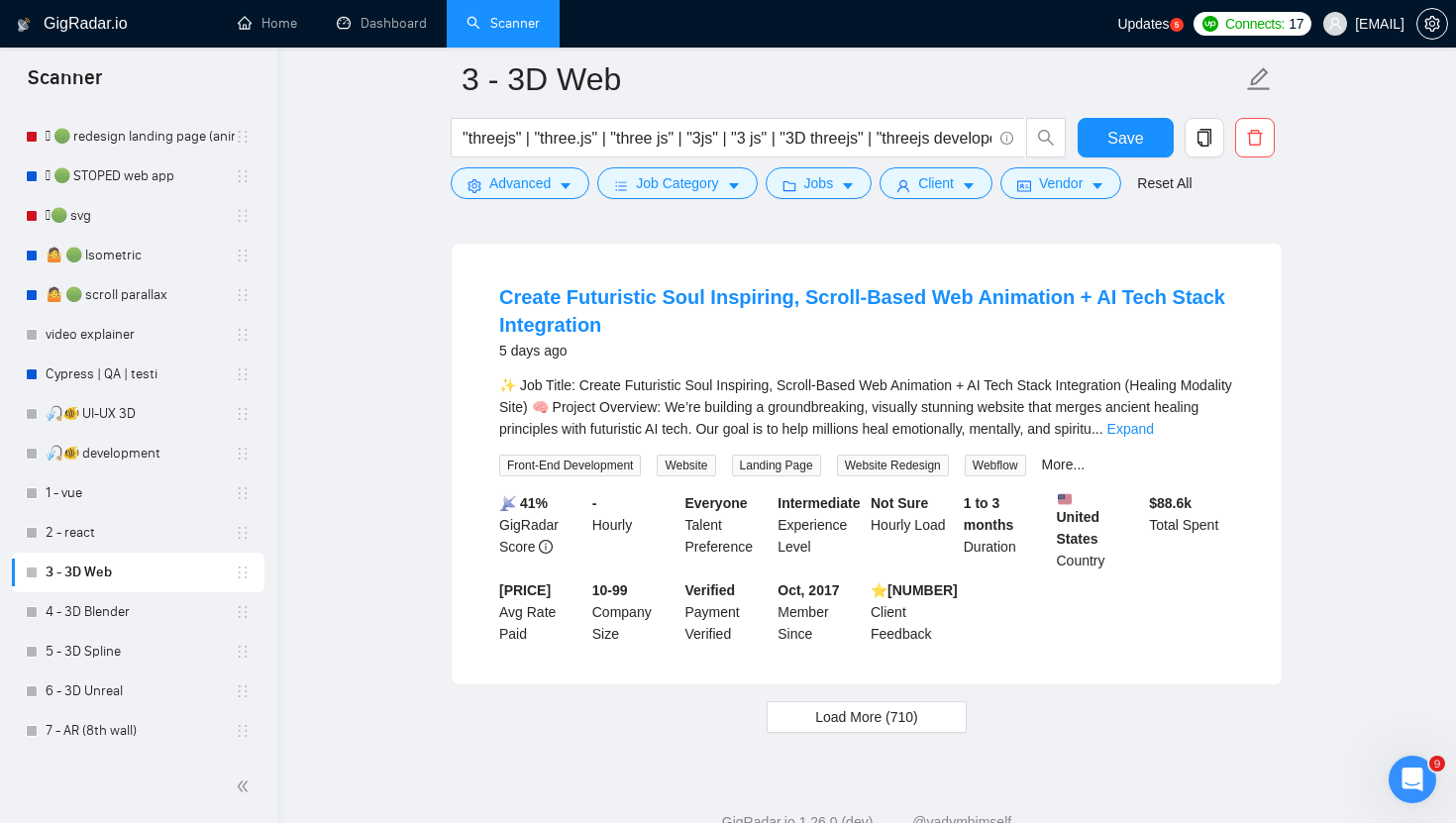 scroll, scrollTop: 4064, scrollLeft: 0, axis: vertical 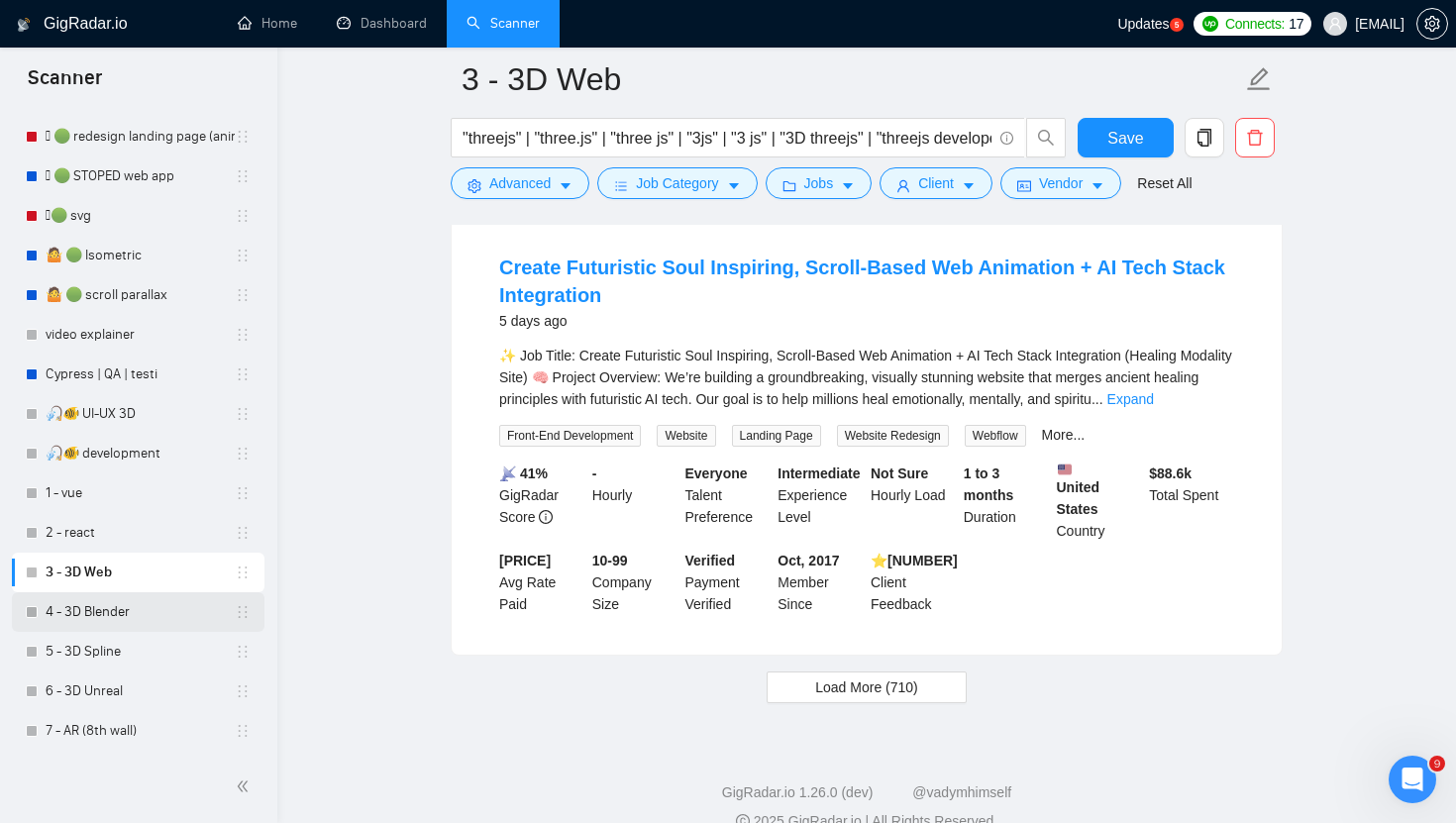 click on "4 - 3D Blender" at bounding box center [140, 612] 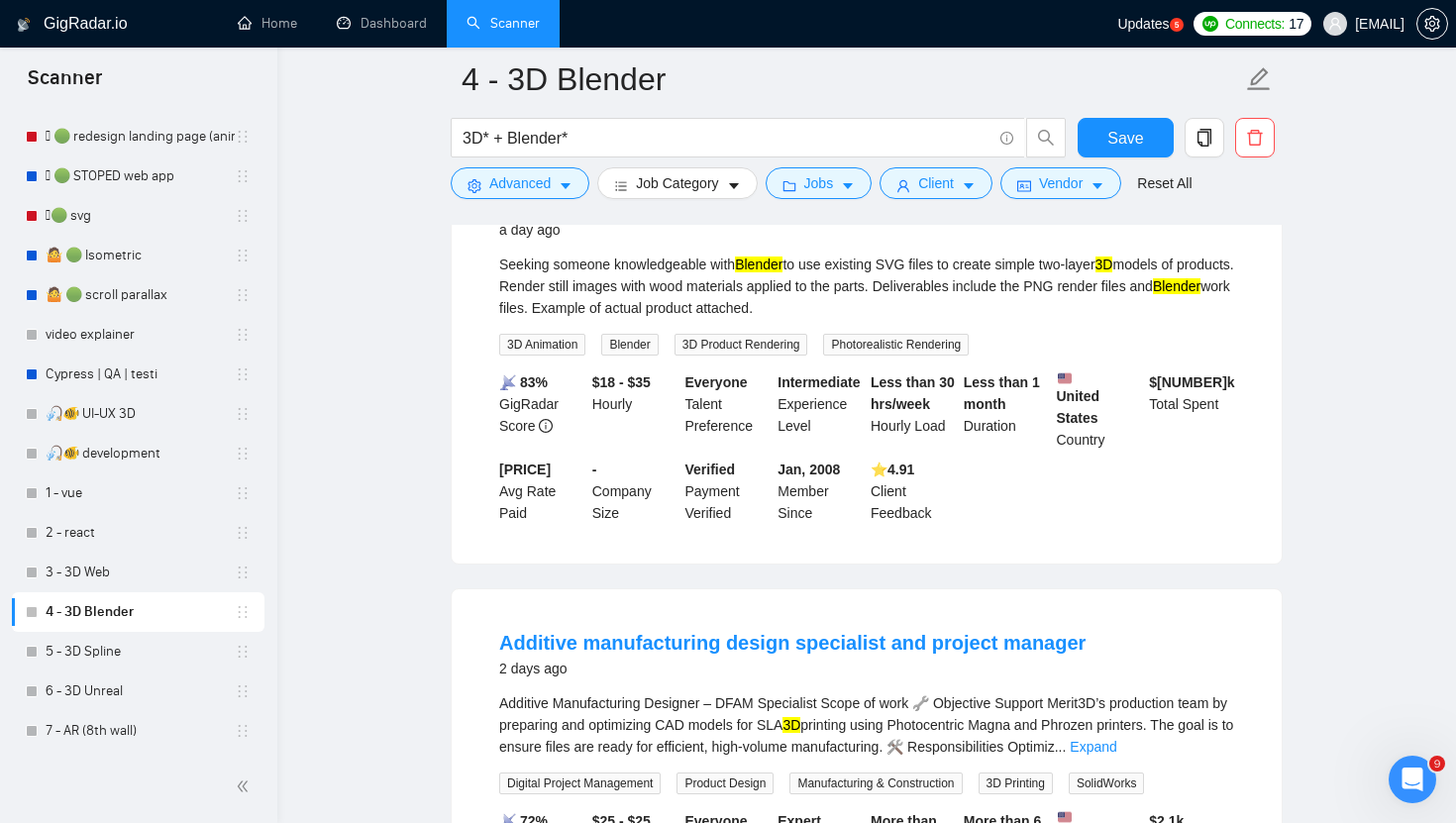 scroll, scrollTop: 3383, scrollLeft: 0, axis: vertical 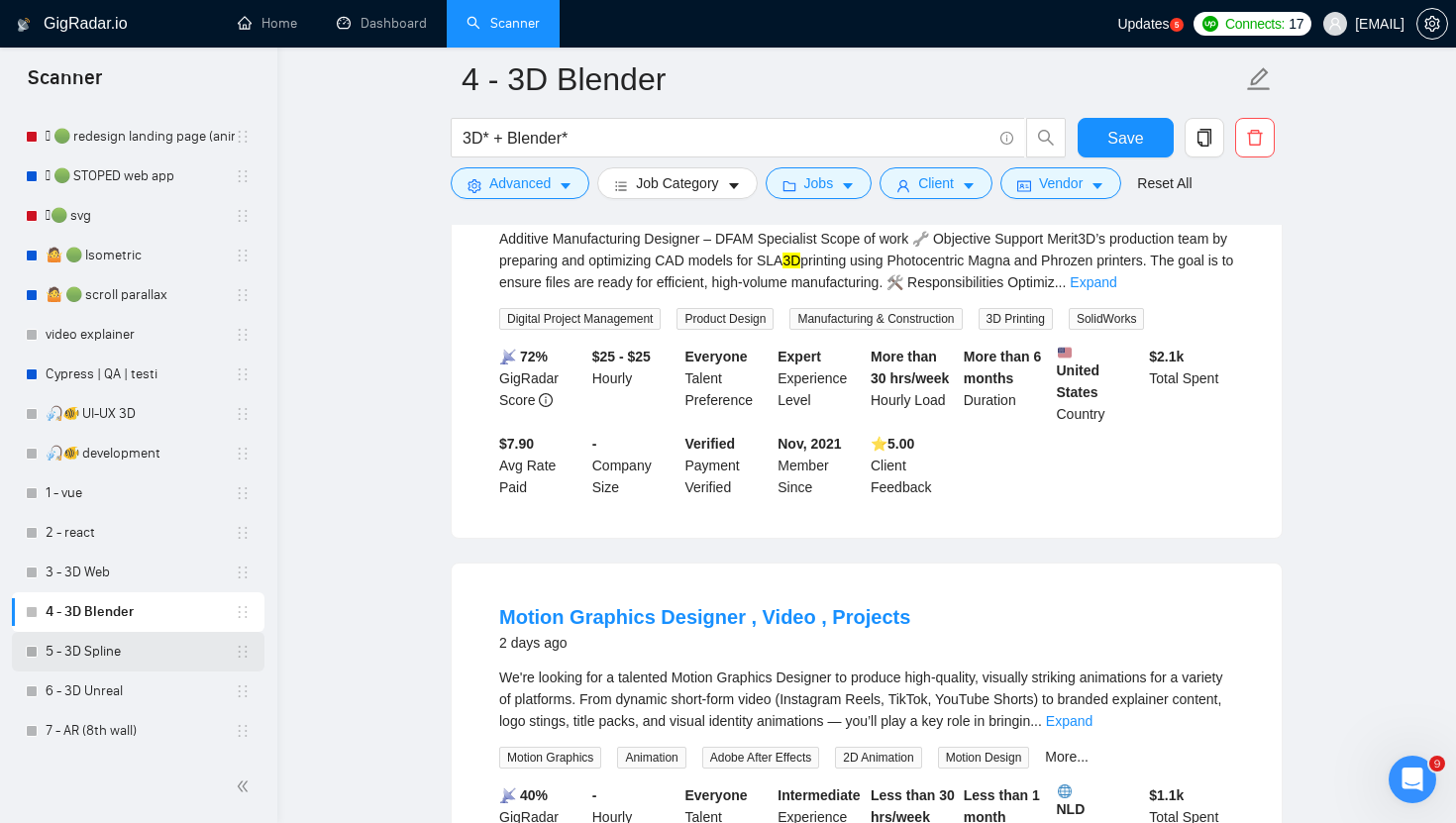 click on "5 - 3D Spline" at bounding box center [140, 652] 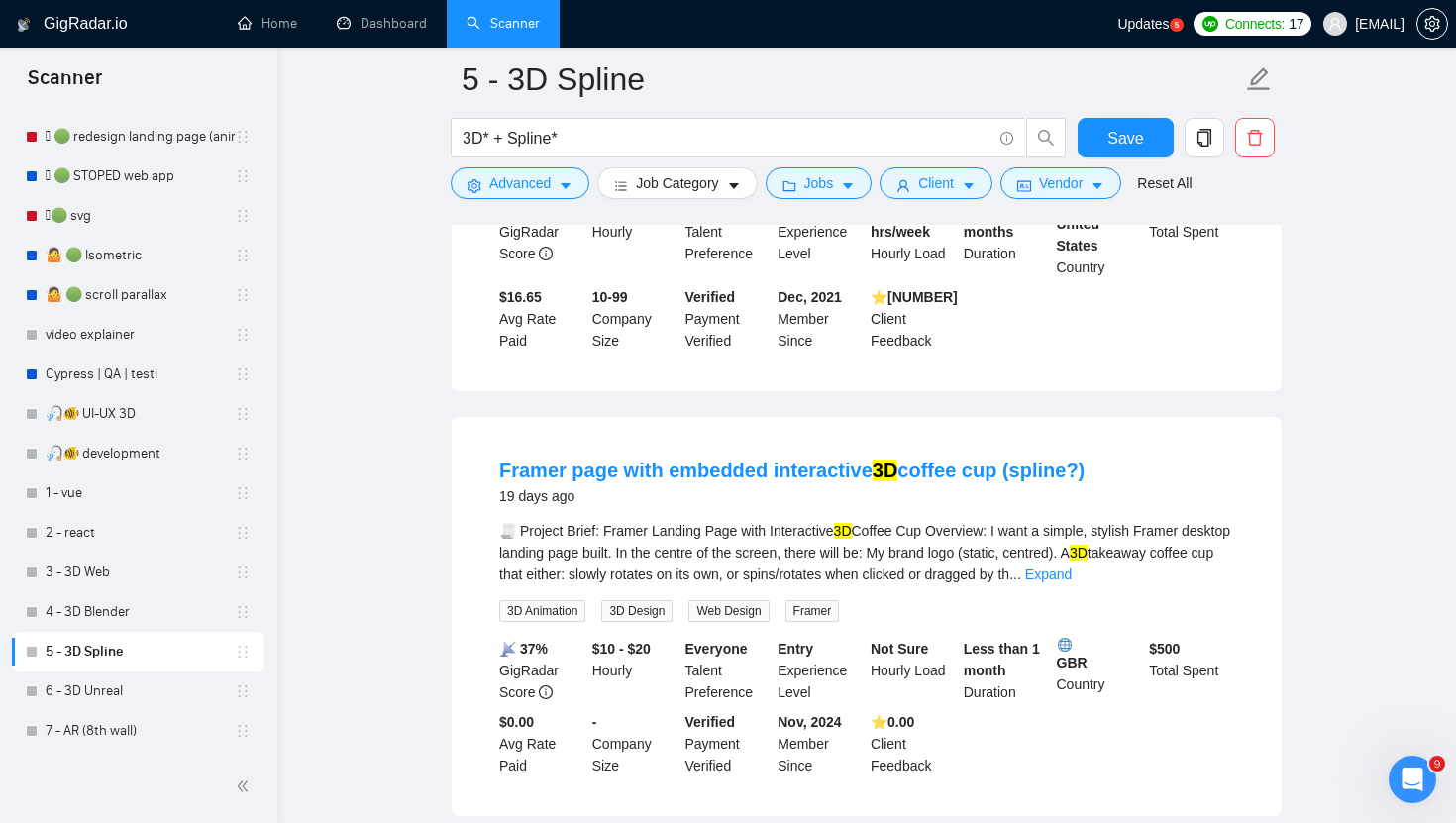 scroll, scrollTop: 2144, scrollLeft: 0, axis: vertical 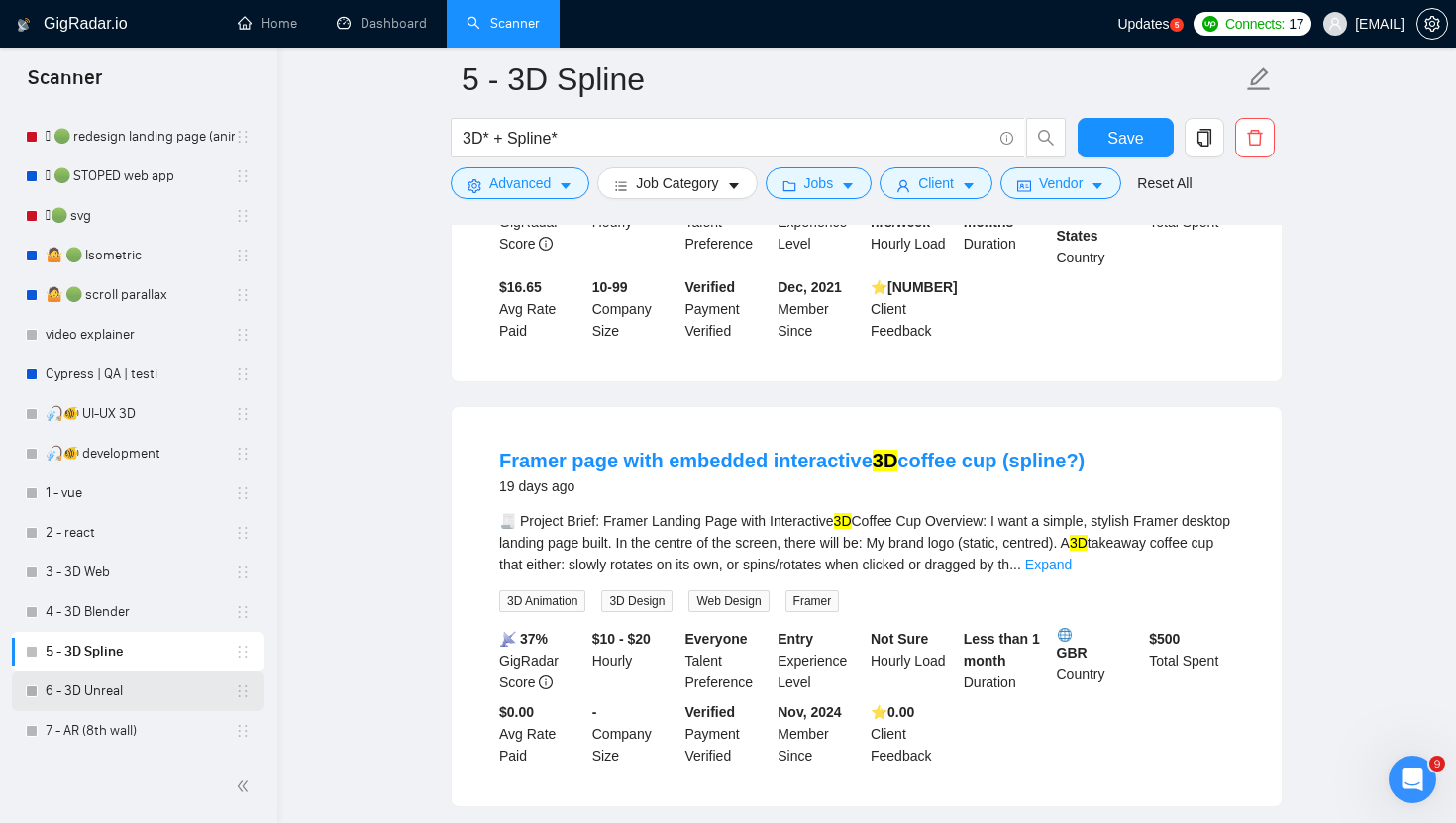 click on "6 - 3D Unreal" at bounding box center [140, 691] 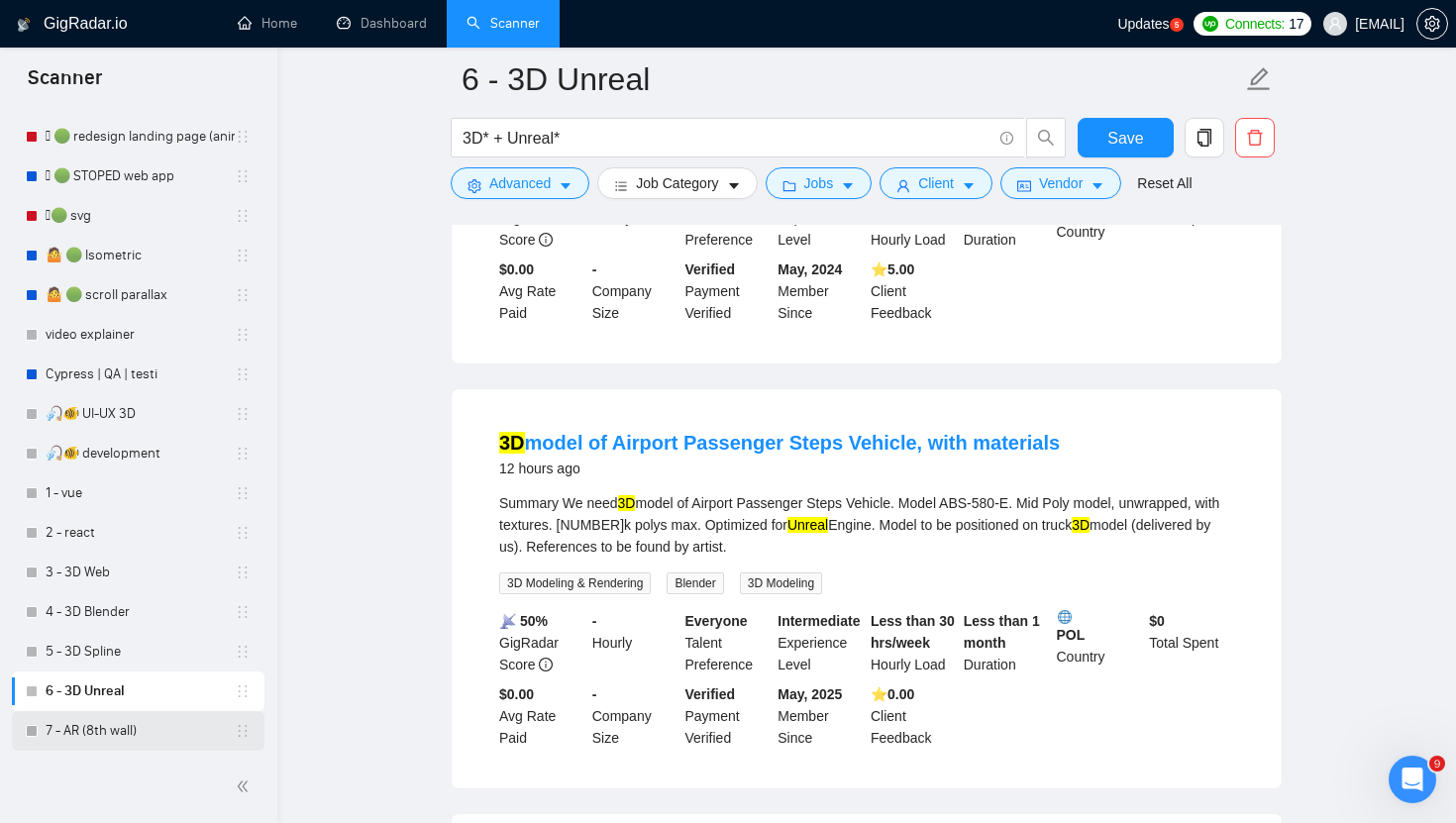 scroll, scrollTop: 929, scrollLeft: 0, axis: vertical 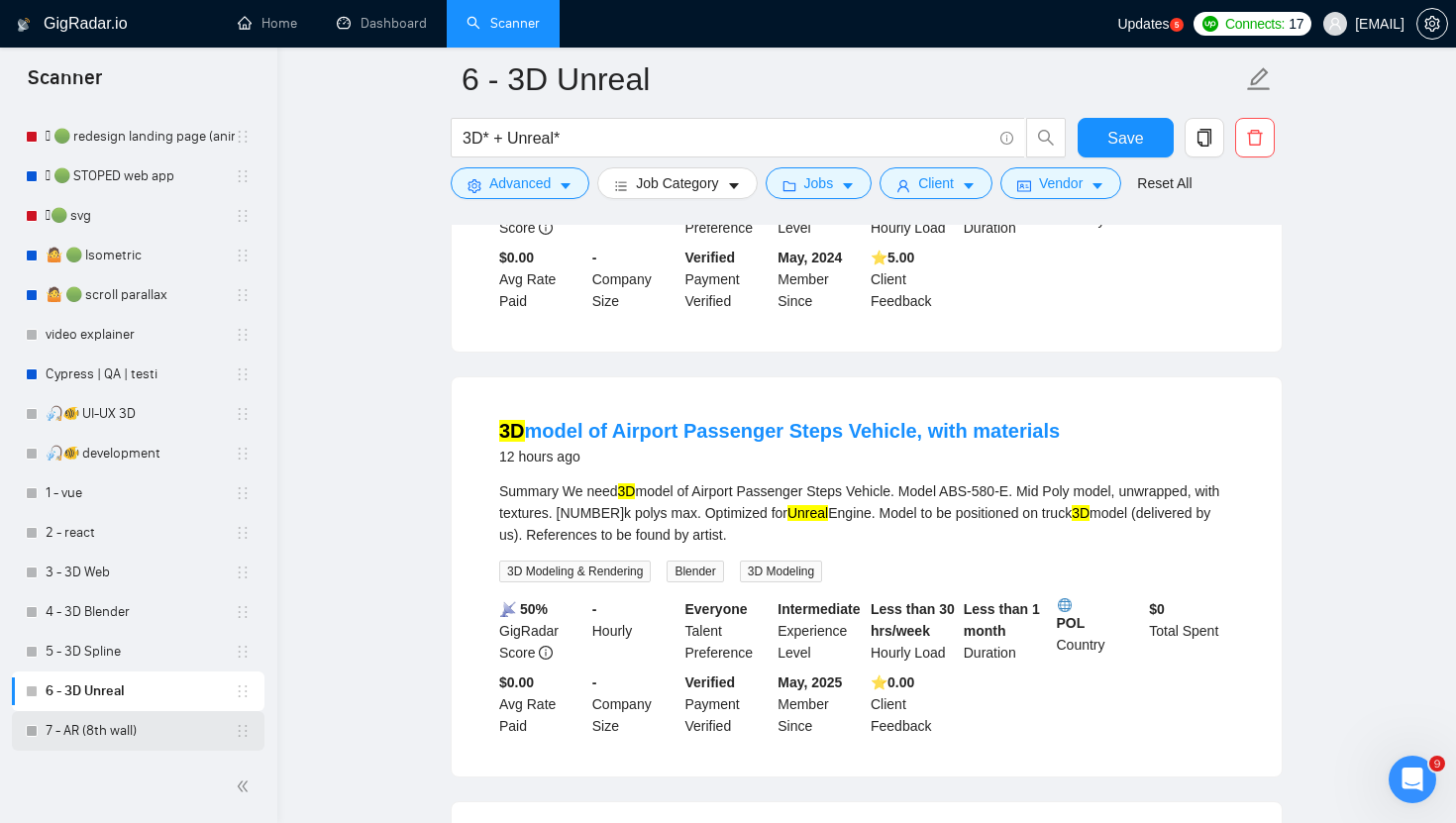 click on "7 - AR (8th wall)" at bounding box center [140, 731] 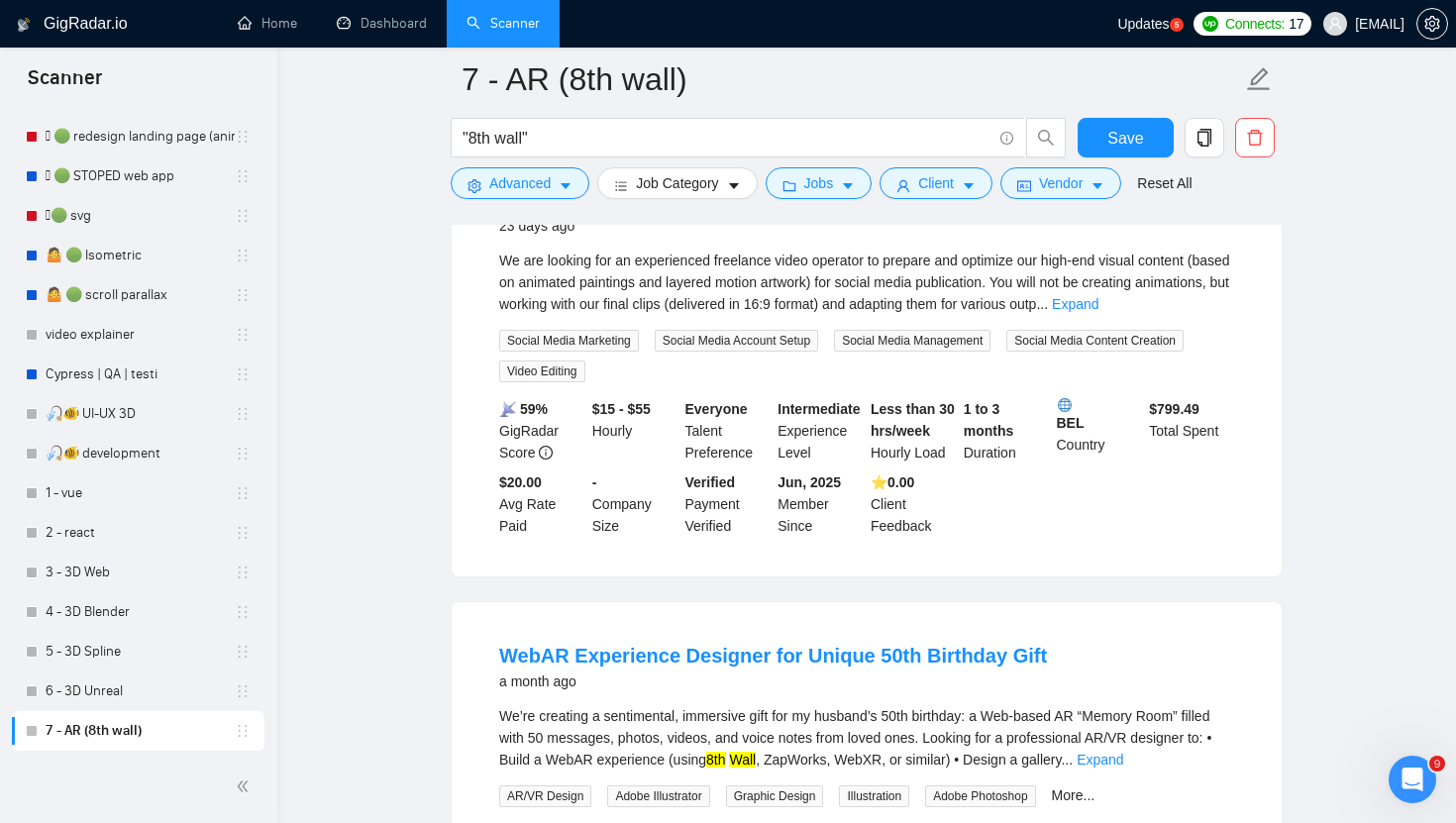 scroll, scrollTop: 0, scrollLeft: 0, axis: both 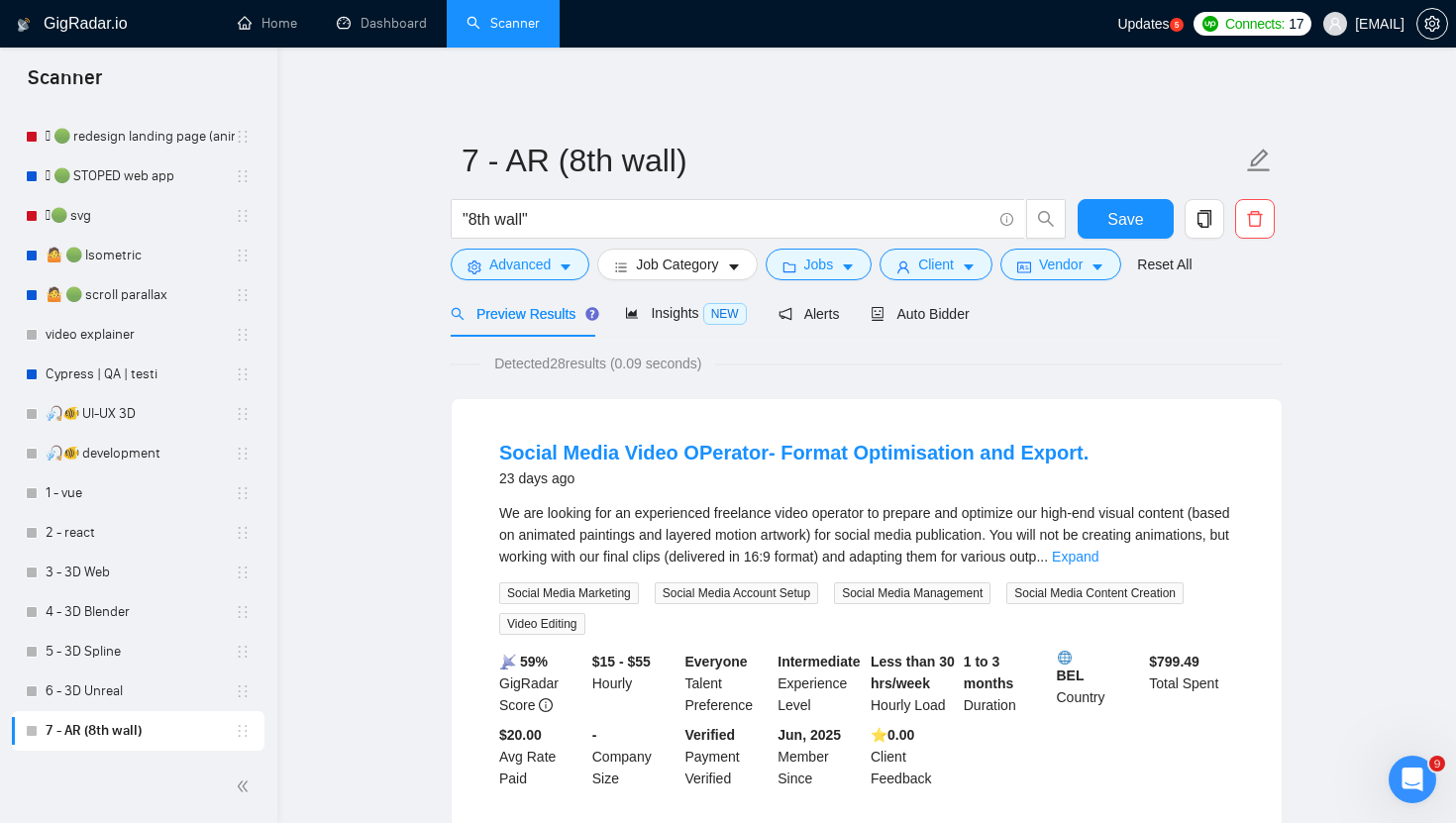 click on "Social Media Video OPerator- Format Optimisation and Export. 23 days ago We are looking for an experienced freelance video operator to prepare and optimize our high-end visual content (based on animated paintings and layered motion artwork) for social media publication.
You will not be creating animations, but working with our final clips (delivered in 16:9 format) and adapting them for various outp ... Expand Social Media Marketing Social Media Account Setup Social Media Management Social Media Content Creation Video Editing 📡   59% GigRadar Score   $15 - $55 Hourly Everyone Talent Preference Intermediate Experience Level Less than 30 hrs/week Hourly Load 1 to 3 months Duration   [COUNTRY] Country $ 799.49 Total Spent $20.00 Avg Rate Paid - Company Size Verified Payment Verified Jun, 2025 Member Since ⭐️  0.00 Client Feedback" at bounding box center (867, 2445) 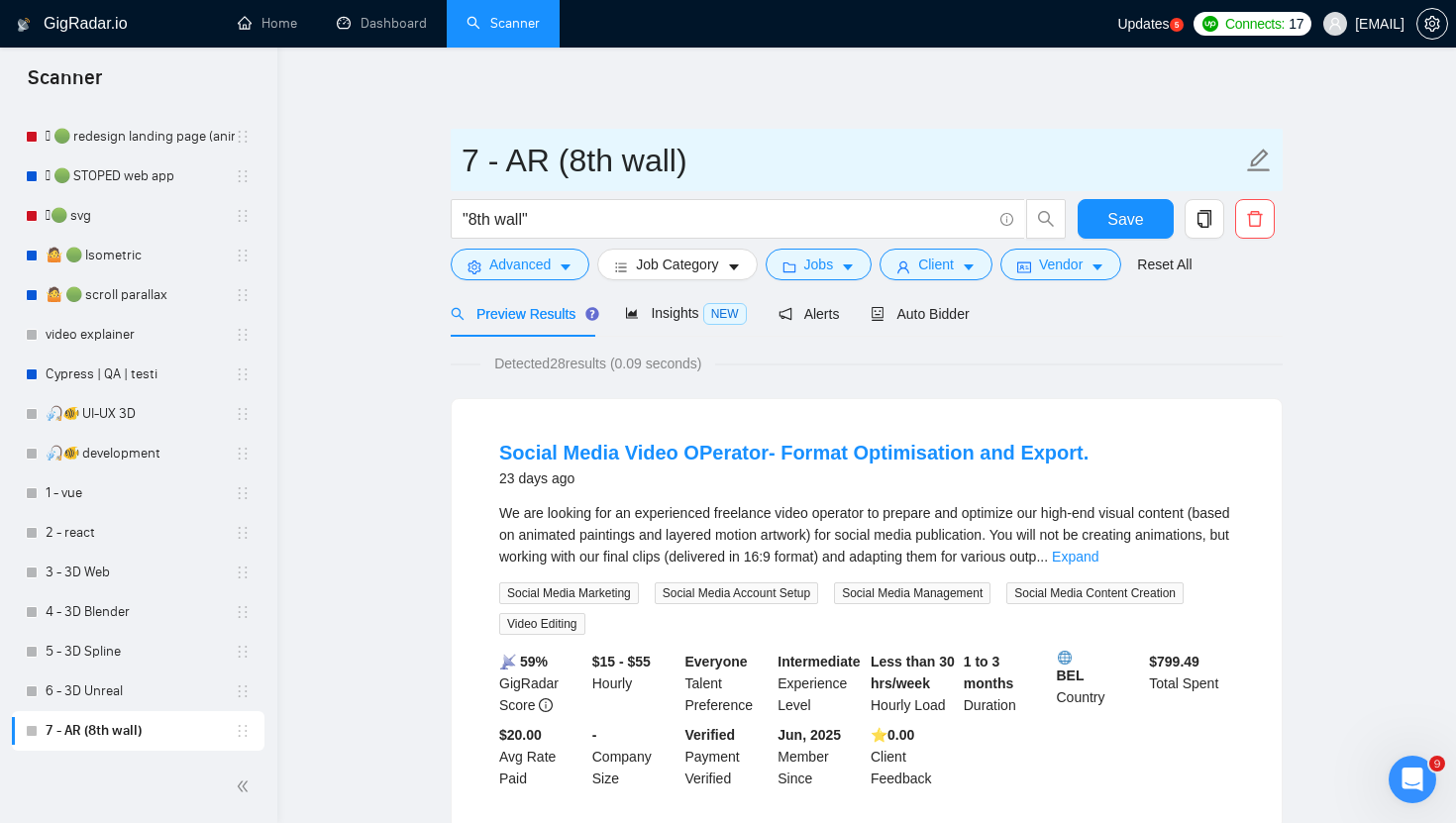 click on "7 - AR (8th wall)" at bounding box center (852, 160) 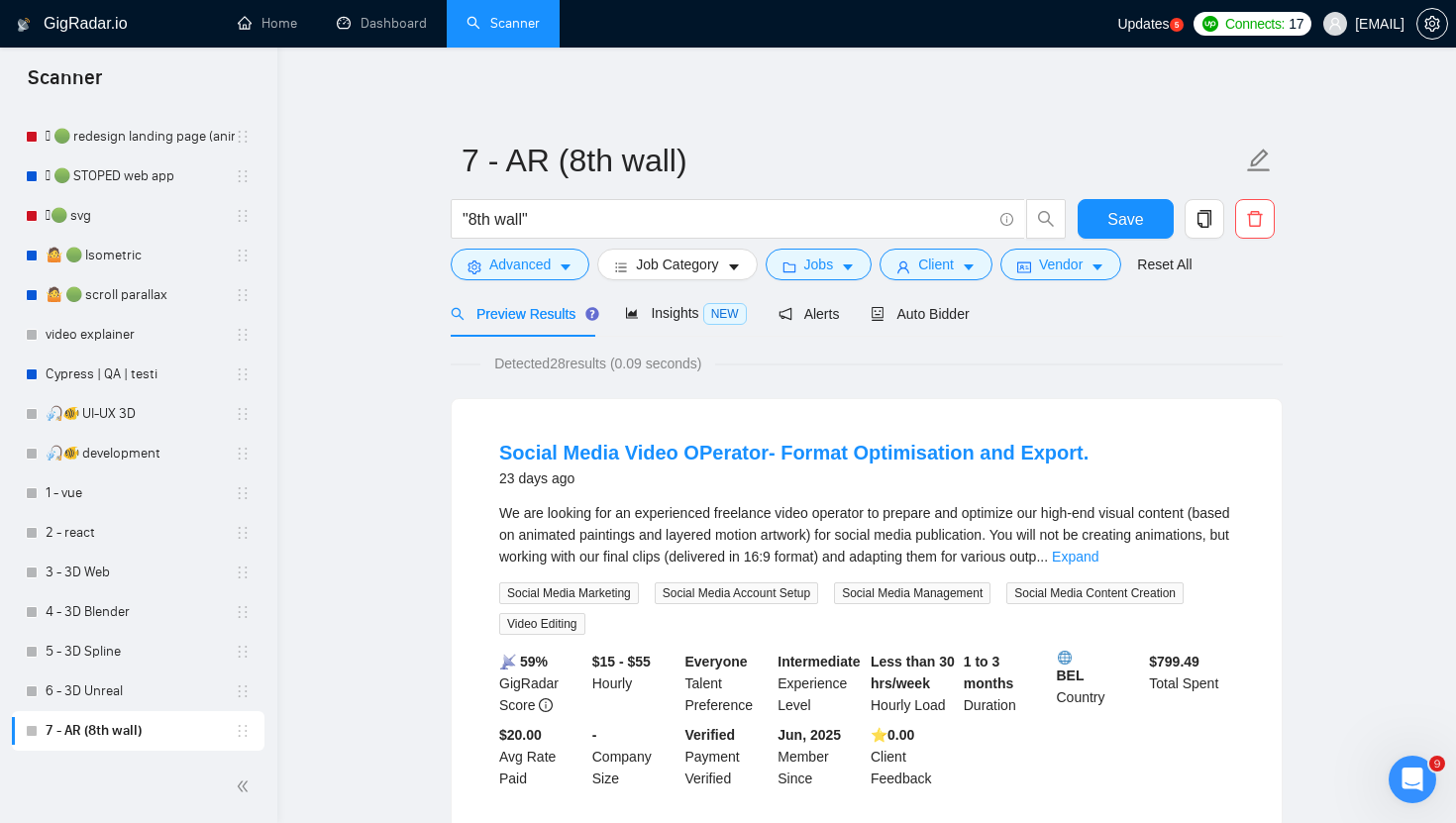 click on "Social Media Video OPerator- Format Optimisation and Export. 23 days ago We are looking for an experienced freelance video operator to prepare and optimize our high-end visual content (based on animated paintings and layered motion artwork) for social media publication.
You will not be creating animations, but working with our final clips (delivered in 16:9 format) and adapting them for various outp ... Expand Social Media Marketing Social Media Account Setup Social Media Management Social Media Content Creation Video Editing 📡   59% GigRadar Score   $15 - $55 Hourly Everyone Talent Preference Intermediate Experience Level Less than 30 hrs/week Hourly Load 1 to 3 months Duration   [COUNTRY] Country $ 799.49 Total Spent $20.00 Avg Rate Paid - Company Size Verified Payment Verified Jun, 2025 Member Since ⭐️  0.00 Client Feedback" at bounding box center (867, 2445) 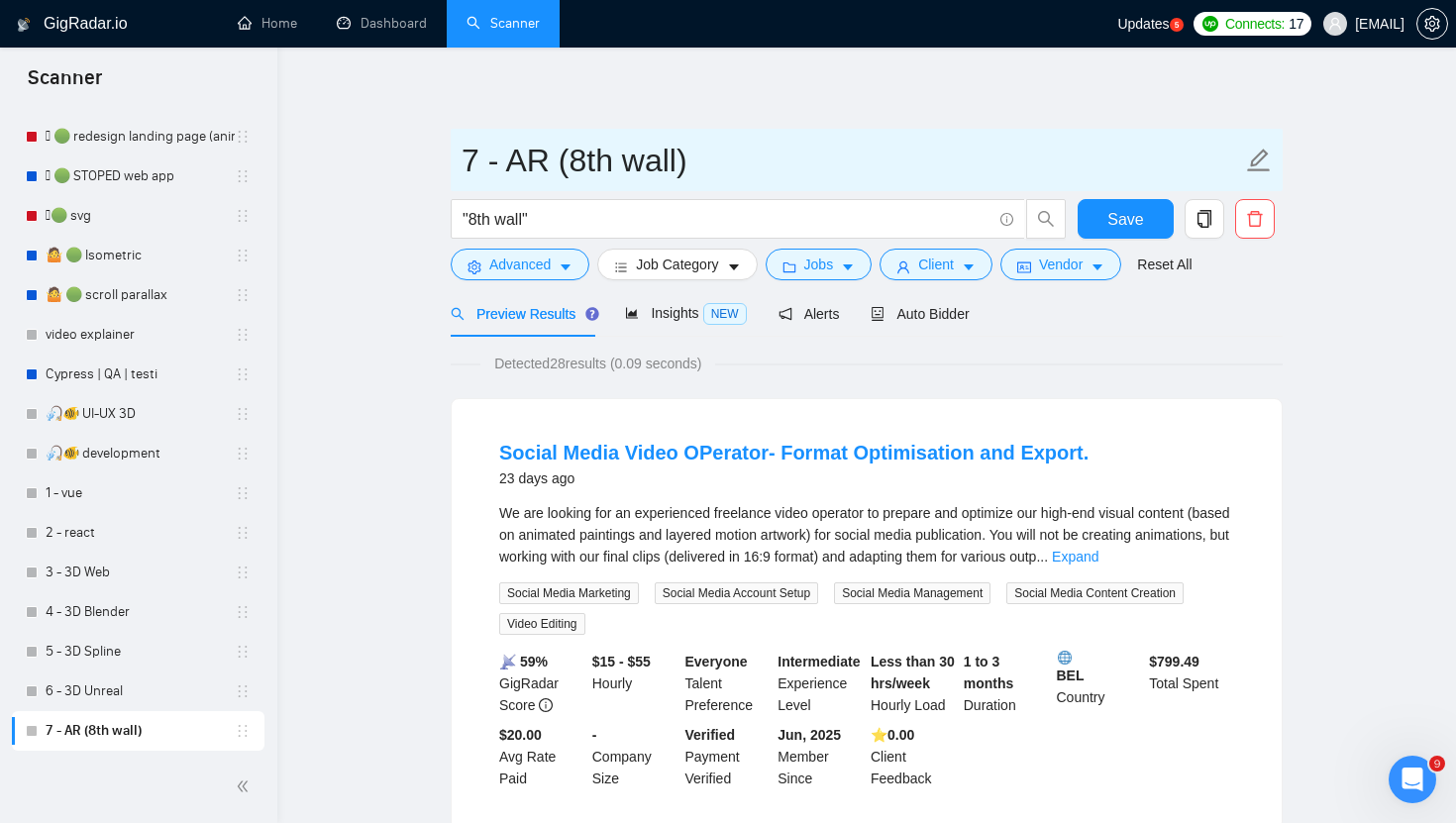 click on "7 - AR (8th wall)" at bounding box center (867, 159) 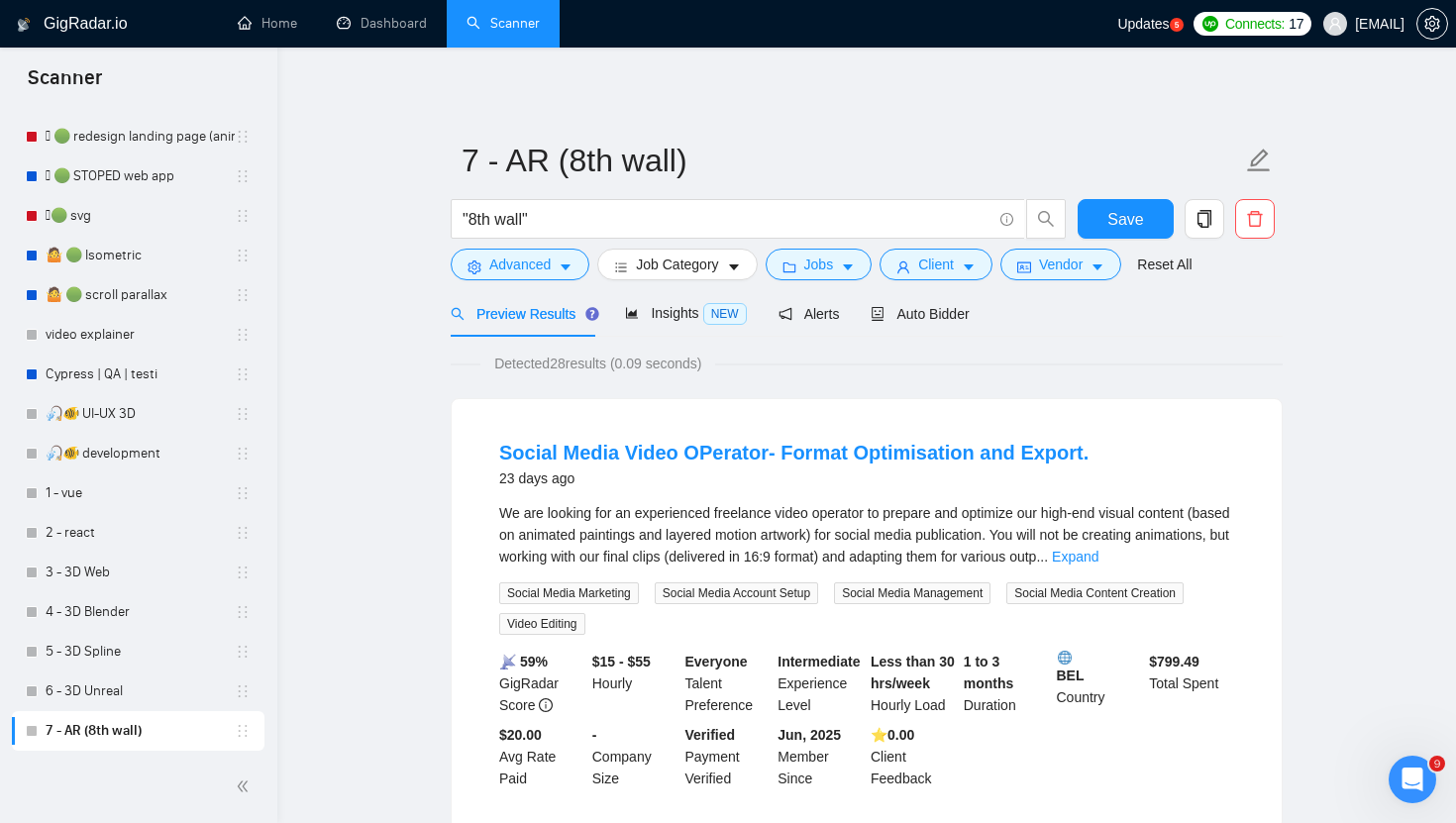 click on "Social Media Video OPerator- Format Optimisation and Export. 23 days ago We are looking for an experienced freelance video operator to prepare and optimize our high-end visual content (based on animated paintings and layered motion artwork) for social media publication.
You will not be creating animations, but working with our final clips (delivered in 16:9 format) and adapting them for various outp ... Expand Social Media Marketing Social Media Account Setup Social Media Management Social Media Content Creation Video Editing 📡   59% GigRadar Score   $15 - $55 Hourly Everyone Talent Preference Intermediate Experience Level Less than 30 hrs/week Hourly Load 1 to 3 months Duration   [COUNTRY] Country $ 799.49 Total Spent $20.00 Avg Rate Paid - Company Size Verified Payment Verified Jun, 2025 Member Since ⭐️  0.00 Client Feedback" at bounding box center [867, 2445] 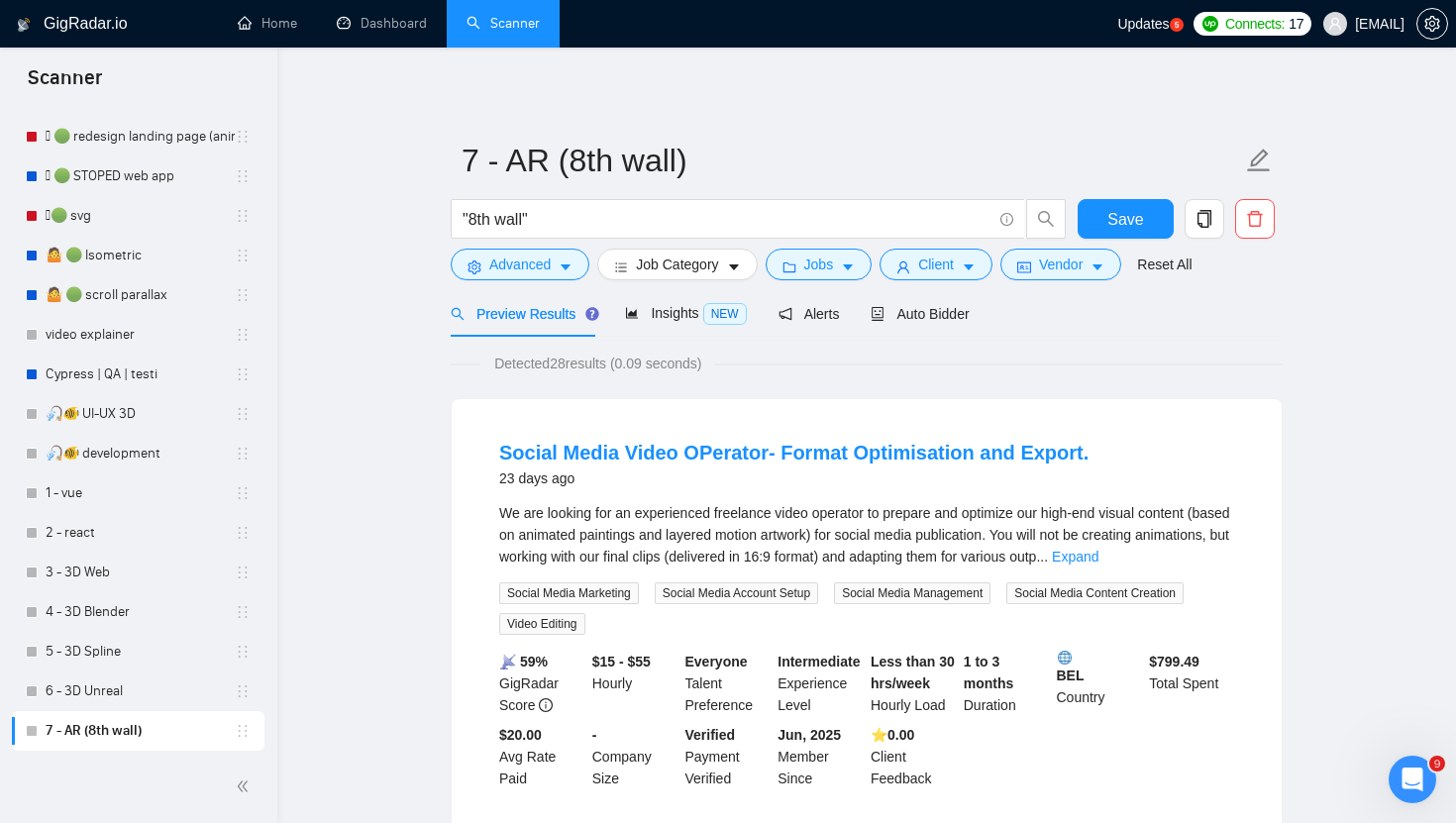 click on "Social Media Video OPerator- Format Optimisation and Export. 23 days ago We are looking for an experienced freelance video operator to prepare and optimize our high-end visual content (based on animated paintings and layered motion artwork) for social media publication.
You will not be creating animations, but working with our final clips (delivered in 16:9 format) and adapting them for various outp ... Expand Social Media Marketing Social Media Account Setup Social Media Management Social Media Content Creation Video Editing 📡   59% GigRadar Score   $15 - $55 Hourly Everyone Talent Preference Intermediate Experience Level Less than 30 hrs/week Hourly Load 1 to 3 months Duration   [COUNTRY] Country $ 799.49 Total Spent $20.00 Avg Rate Paid - Company Size Verified Payment Verified Jun, 2025 Member Since ⭐️  0.00 Client Feedback" at bounding box center [867, 614] 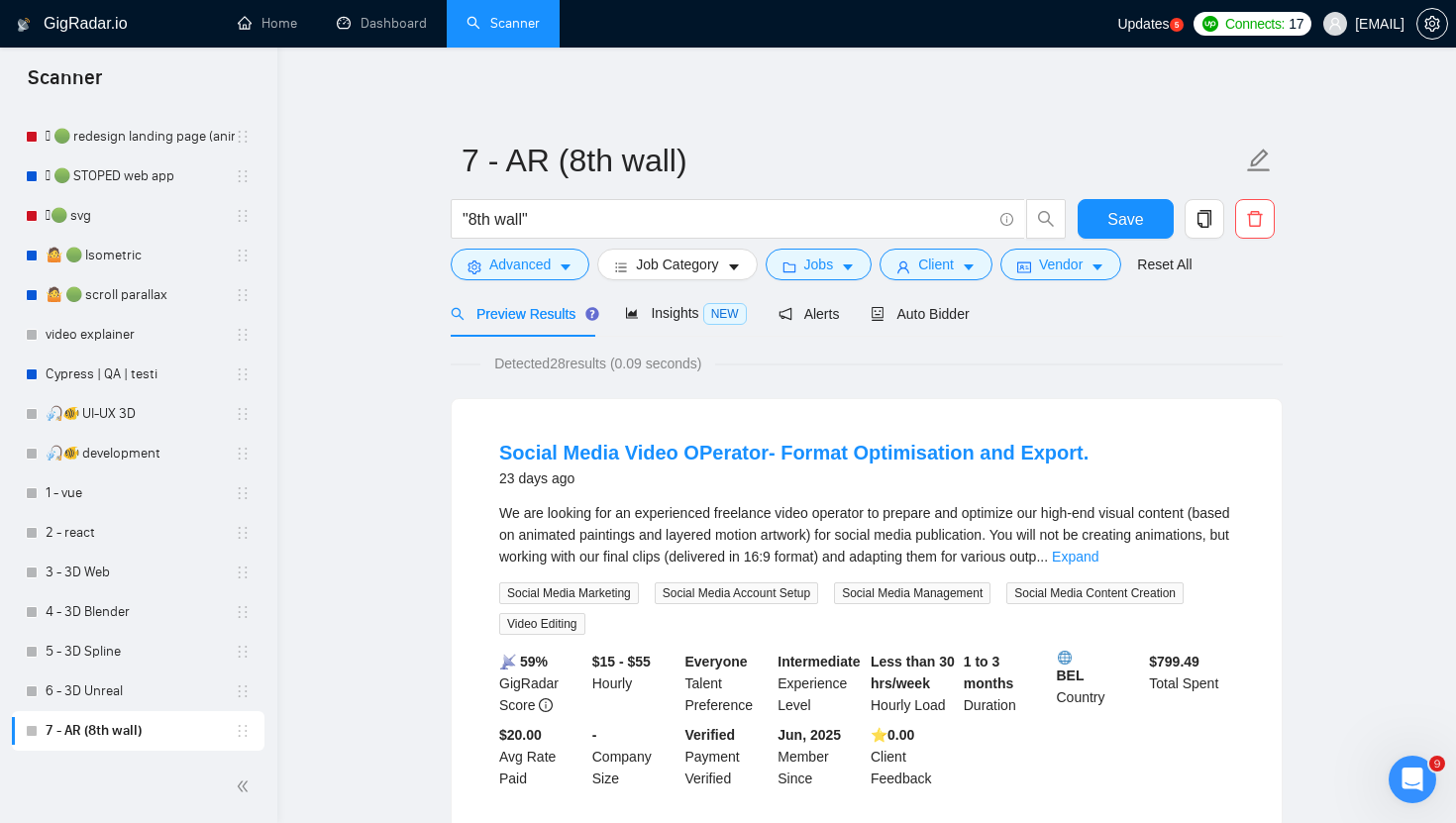 click on "Social Media Video OPerator- Format Optimisation and Export. 23 days ago We are looking for an experienced freelance video operator to prepare and optimize our high-end visual content (based on animated paintings and layered motion artwork) for social media publication.
You will not be creating animations, but working with our final clips (delivered in 16:9 format) and adapting them for various outp ... Expand Social Media Marketing Social Media Account Setup Social Media Management Social Media Content Creation Video Editing 📡   59% GigRadar Score   $15 - $55 Hourly Everyone Talent Preference Intermediate Experience Level Less than 30 hrs/week Hourly Load 1 to 3 months Duration   [COUNTRY] Country $ 799.49 Total Spent $20.00 Avg Rate Paid - Company Size Verified Payment Verified Jun, 2025 Member Since ⭐️  0.00 Client Feedback" at bounding box center (867, 2445) 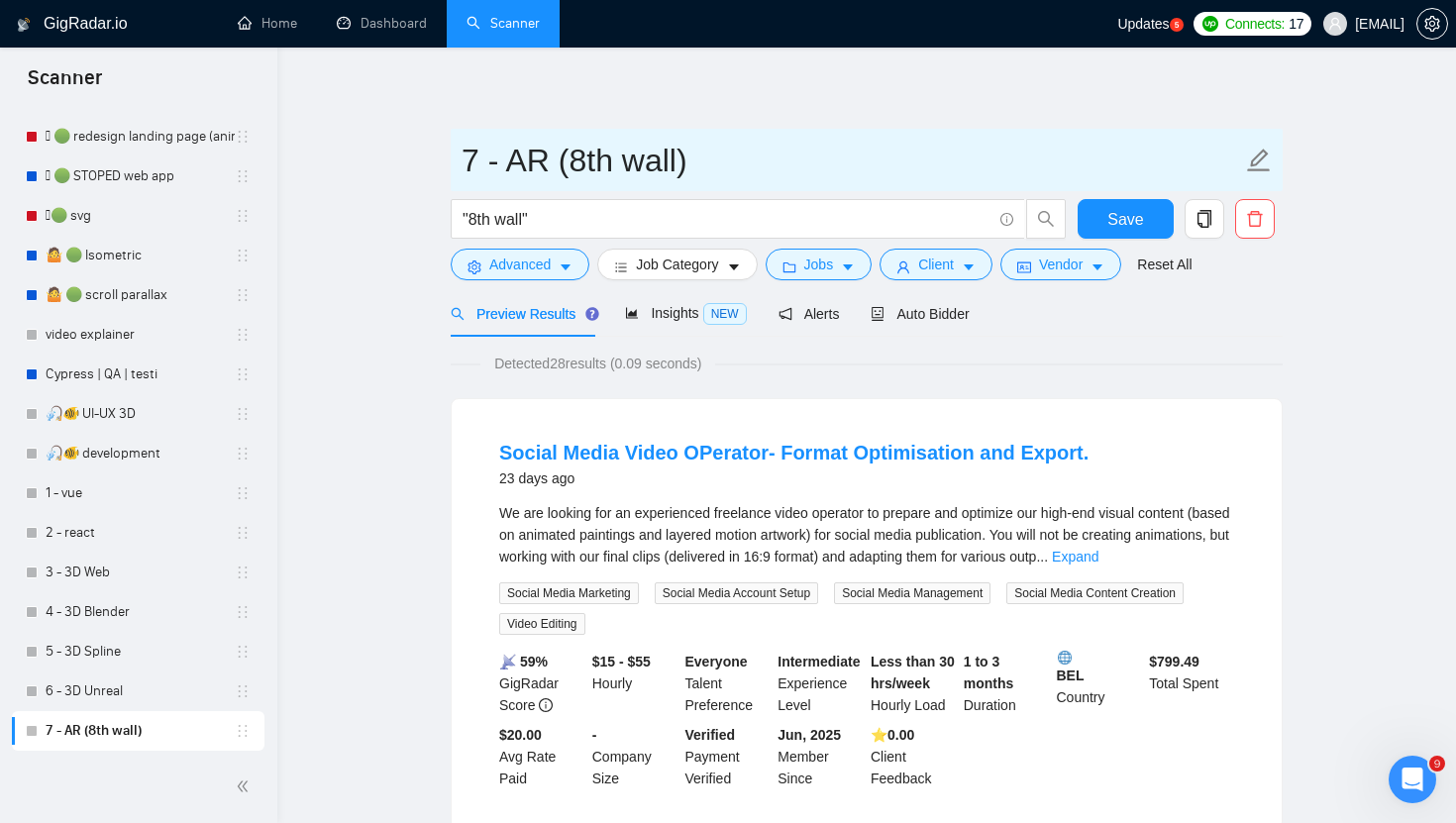 click on "7 - AR (8th wall)" at bounding box center [852, 160] 